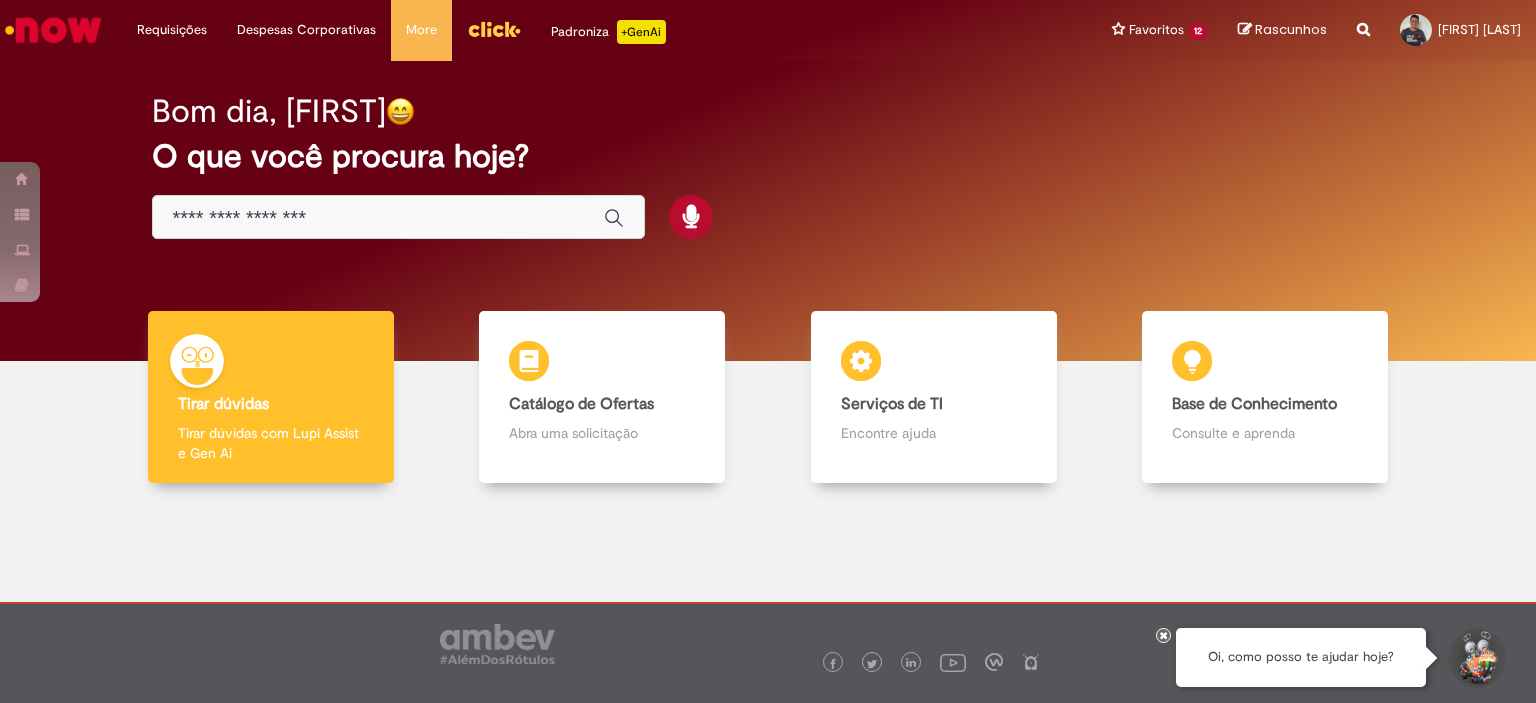 scroll, scrollTop: 0, scrollLeft: 0, axis: both 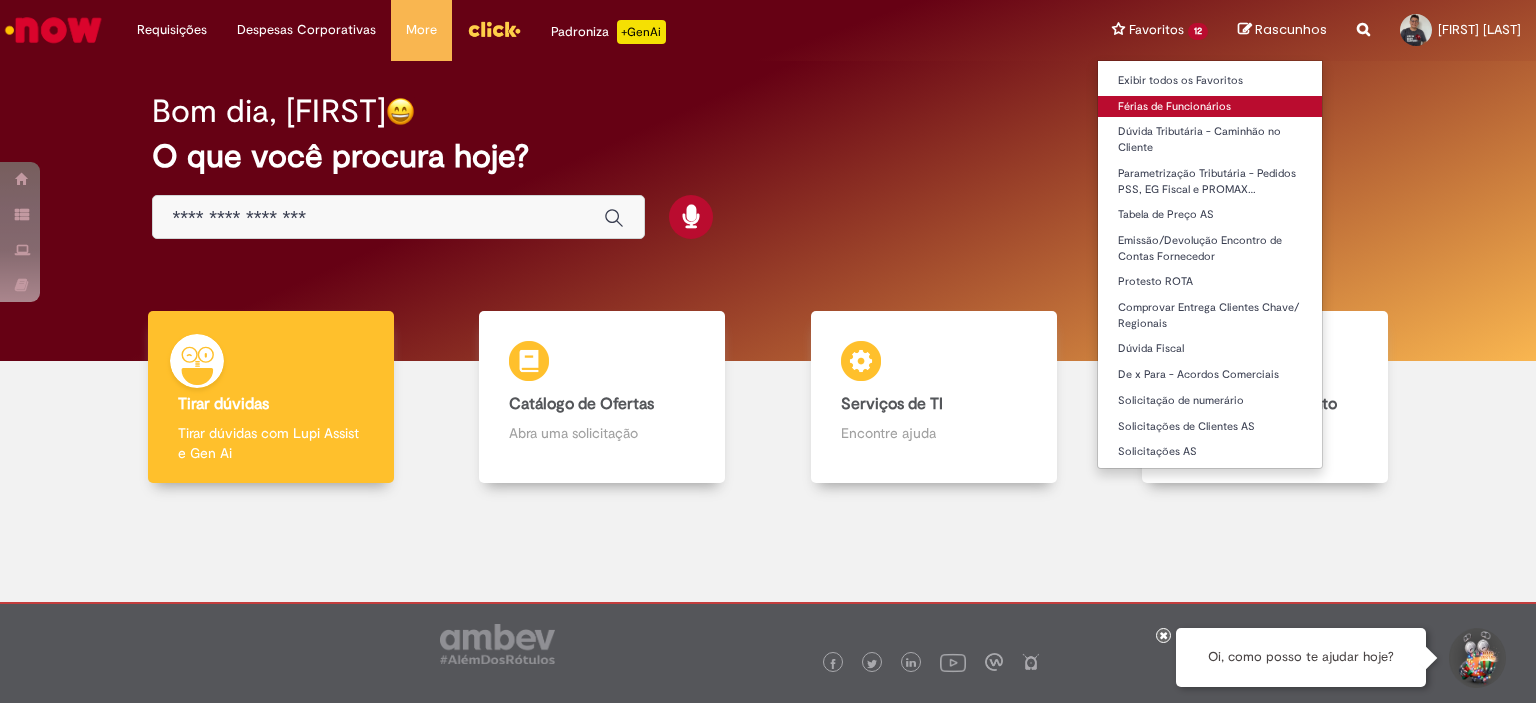 click on "Férias de Funcionários" at bounding box center (1210, 107) 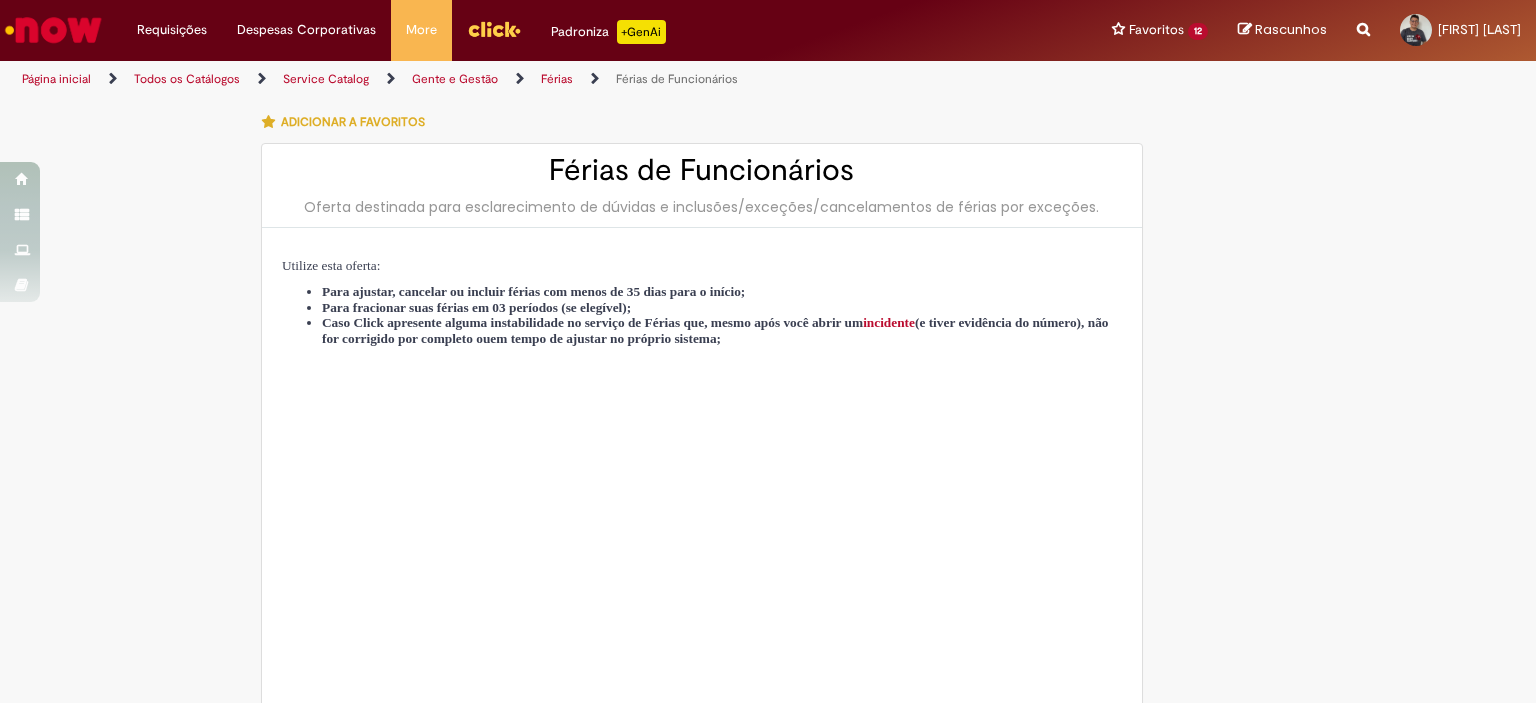 type on "********" 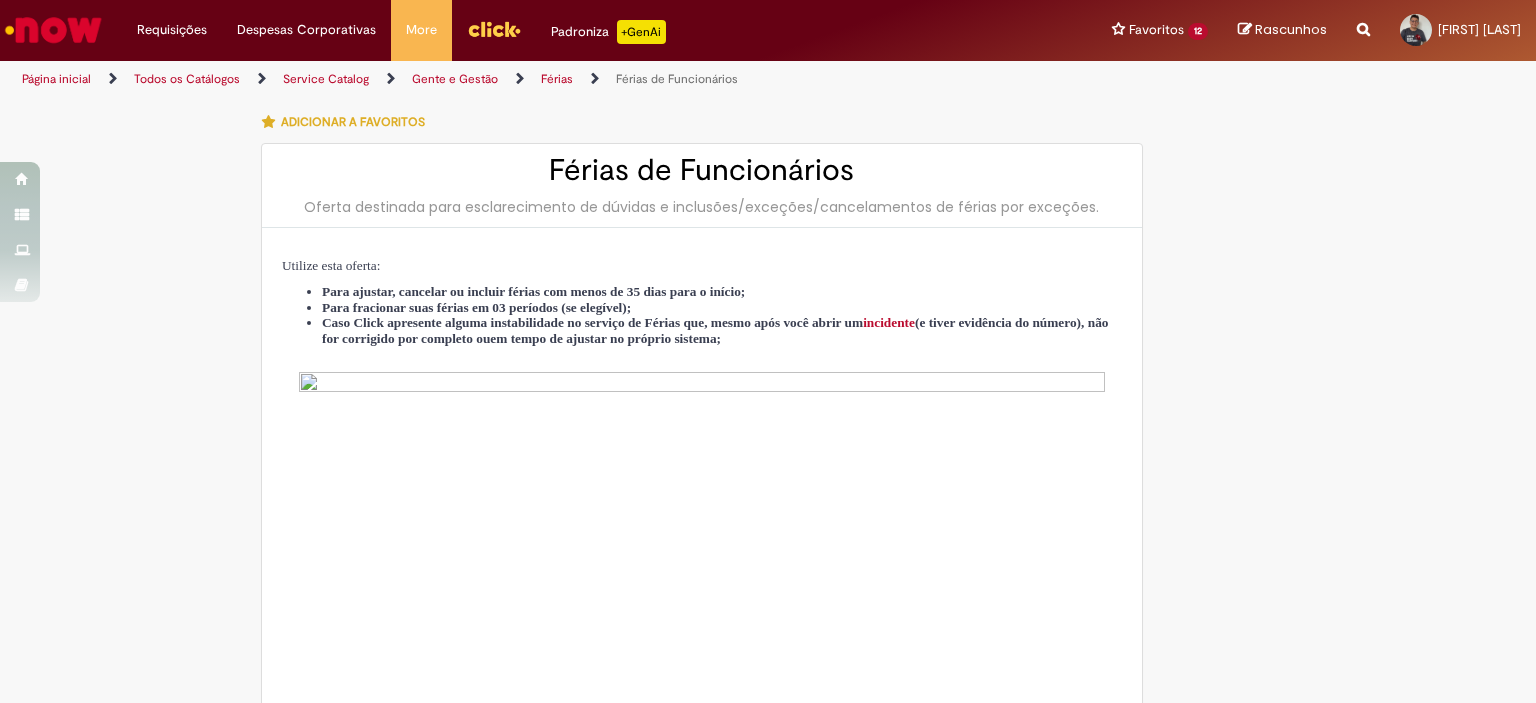 type on "**********" 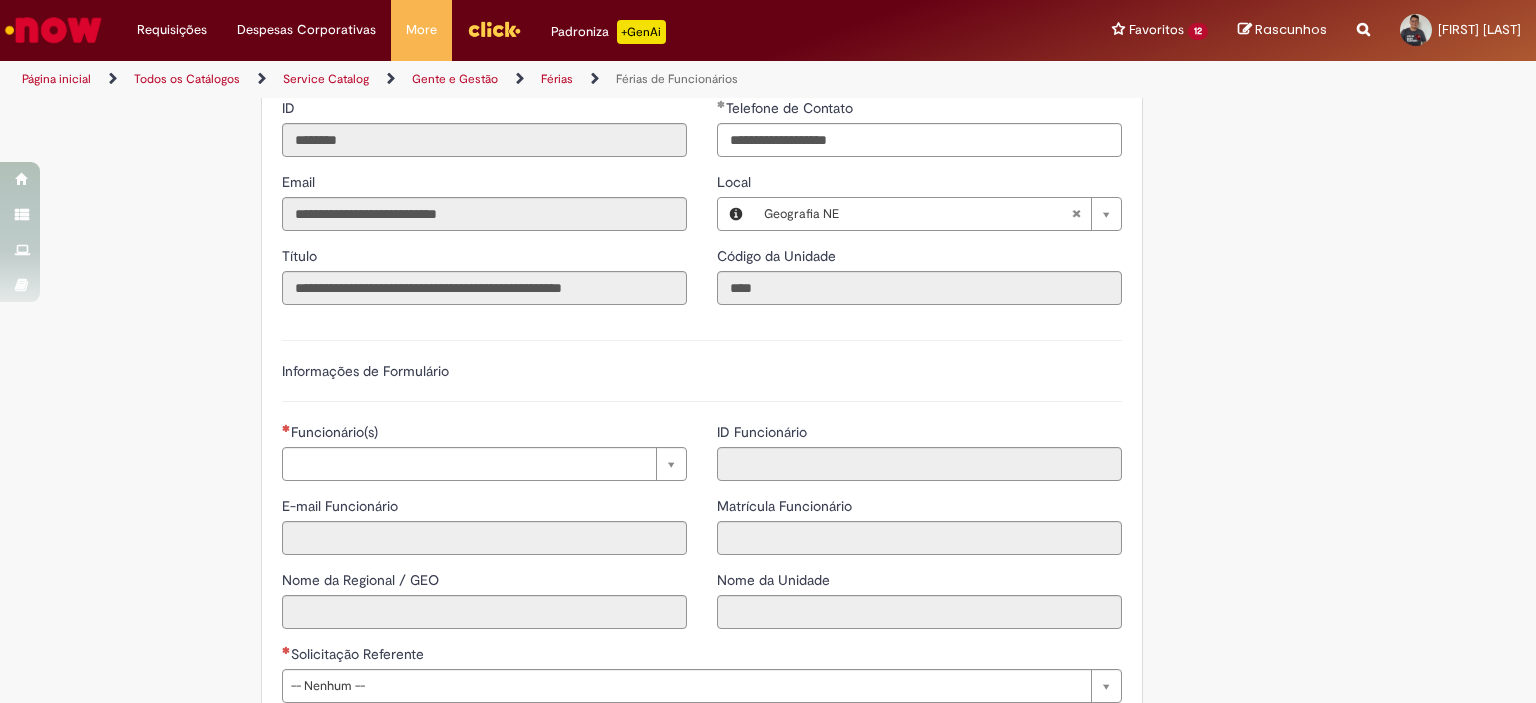 scroll, scrollTop: 1166, scrollLeft: 0, axis: vertical 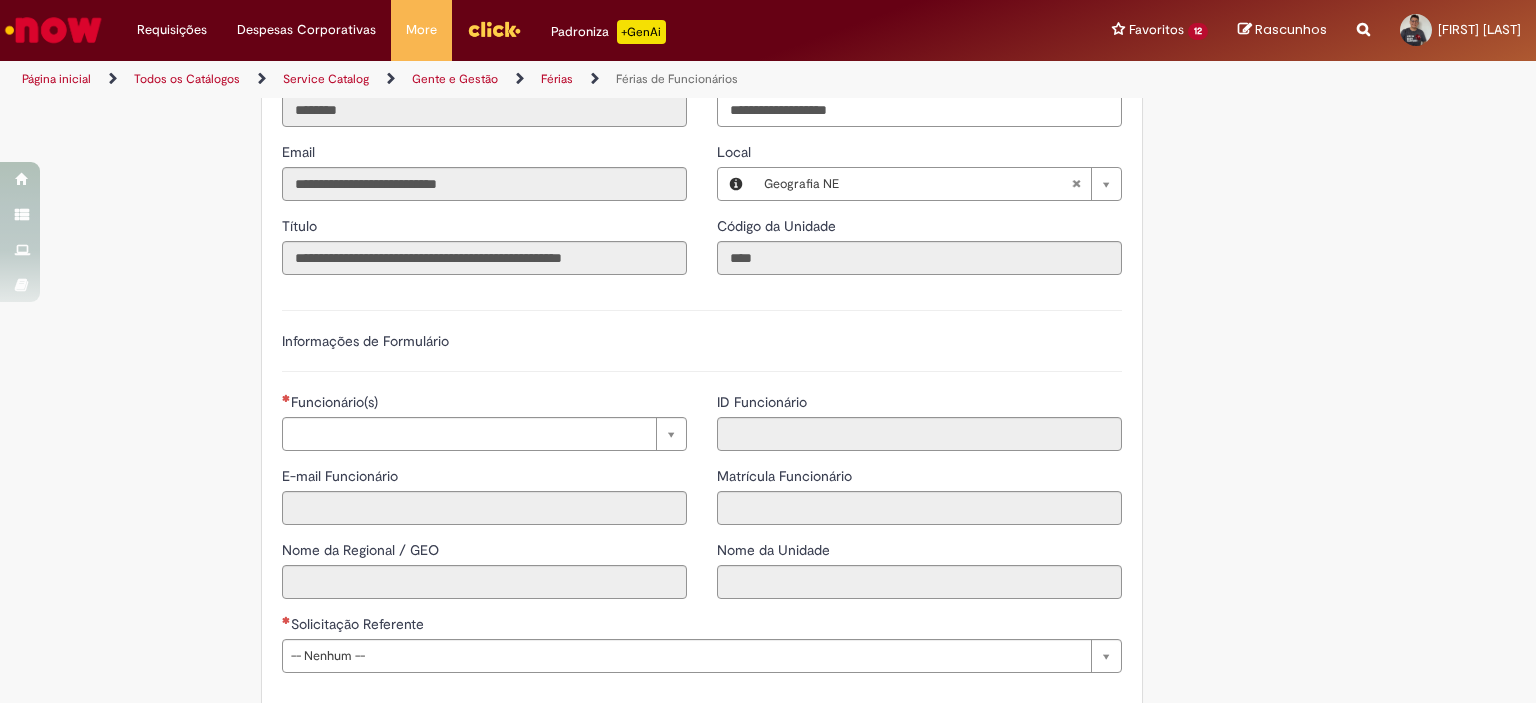 click on "Funcionário(s) Pesquisar usando lista Funcionário(s) E-mail Funcionário Nome da Regional / GEO" at bounding box center (484, 503) 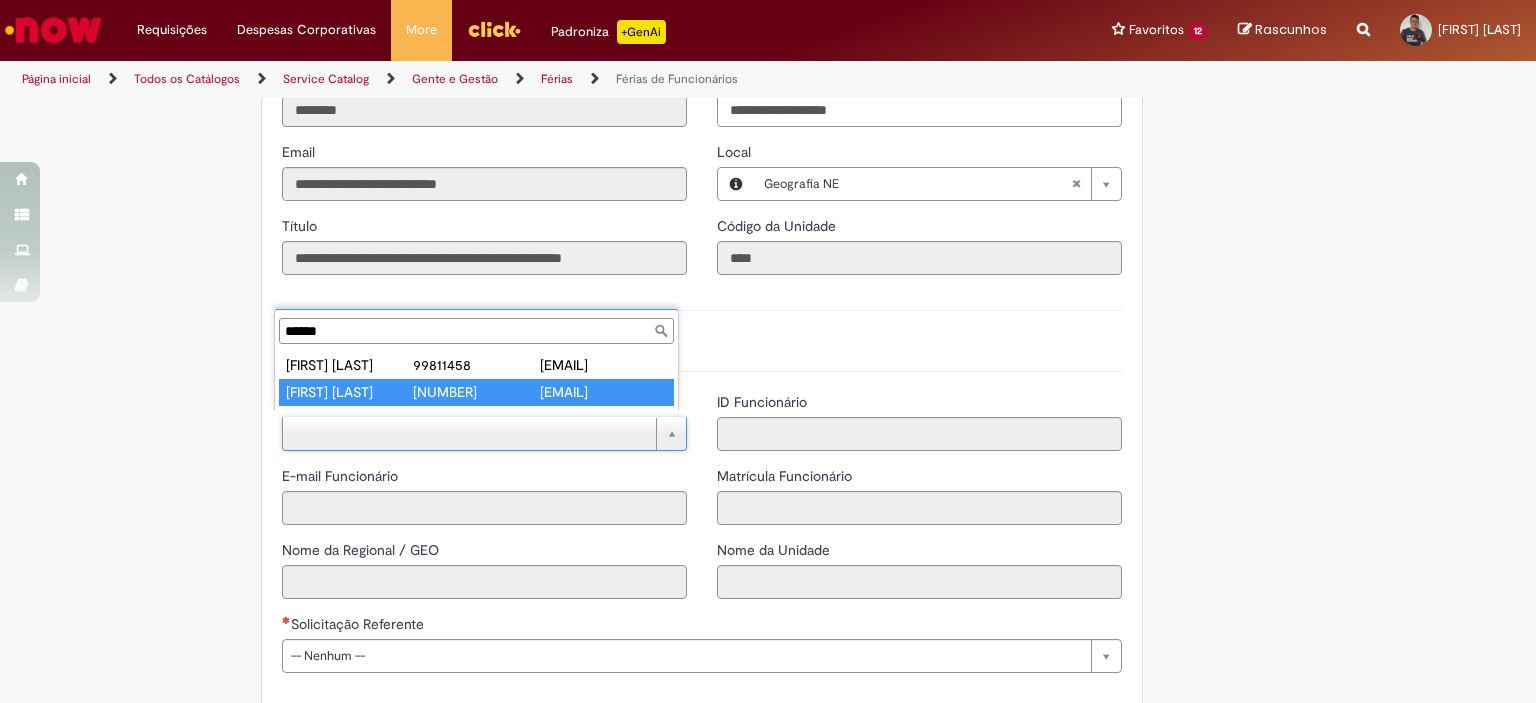 type on "******" 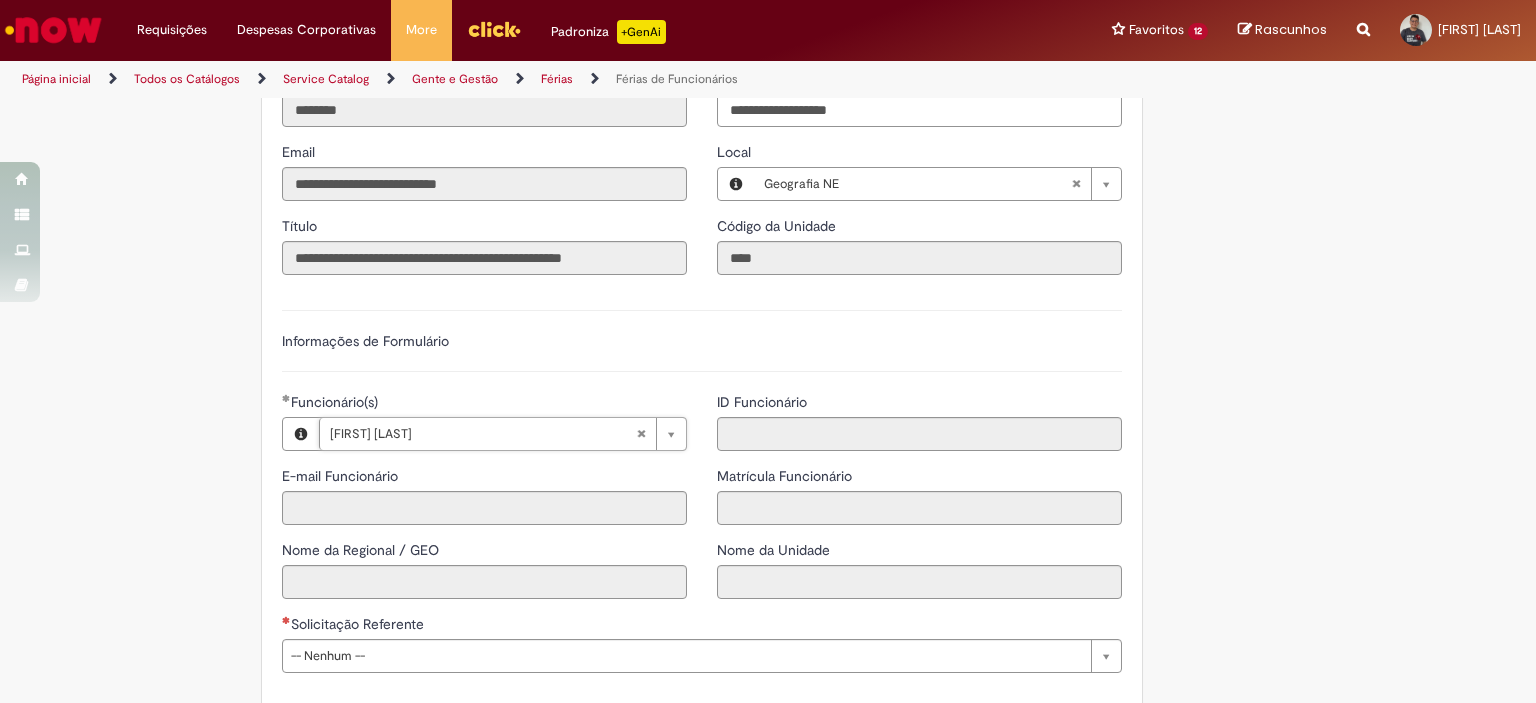type on "**********" 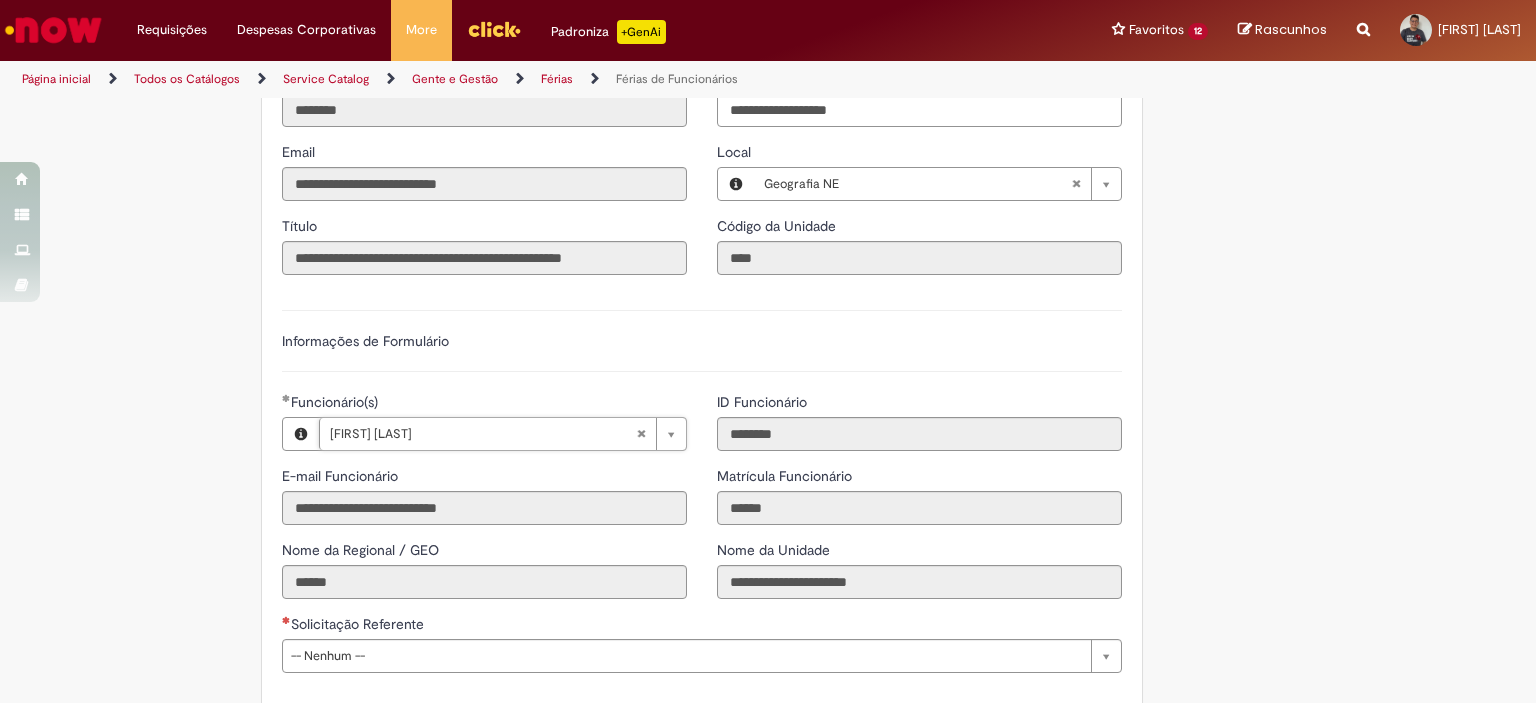 click on "Tire dúvidas com LupiAssist    +GenAI
Oi! Eu sou LupiAssist, uma Inteligência Artificial Generativa em constante aprendizado   Meu conteúdo é monitorado para trazer uma melhor experiência
Dúvidas comuns:
Só mais um instante, estou consultando nossas bases de conhecimento  e escrevendo a melhor resposta pra você!
Title
Lorem ipsum dolor sit amet    Fazer uma nova pergunta
Gerei esta resposta utilizando IA Generativa em conjunto com os nossos padrões. Em caso de divergência, os documentos oficiais prevalecerão.
Saiba mais em:
Ou ligue para:
E aí, te ajudei?
Sim, obrigado!" at bounding box center [768, 71] 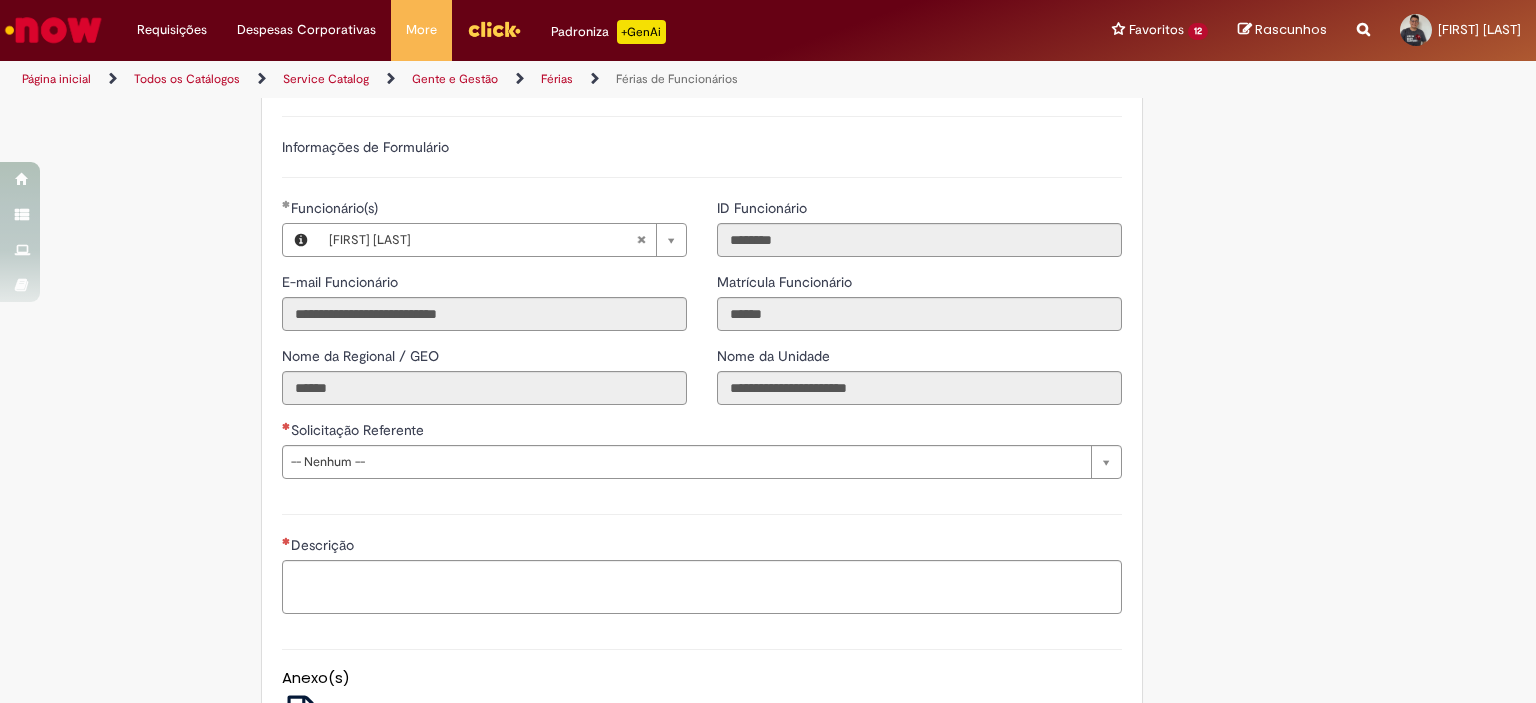 scroll, scrollTop: 1366, scrollLeft: 0, axis: vertical 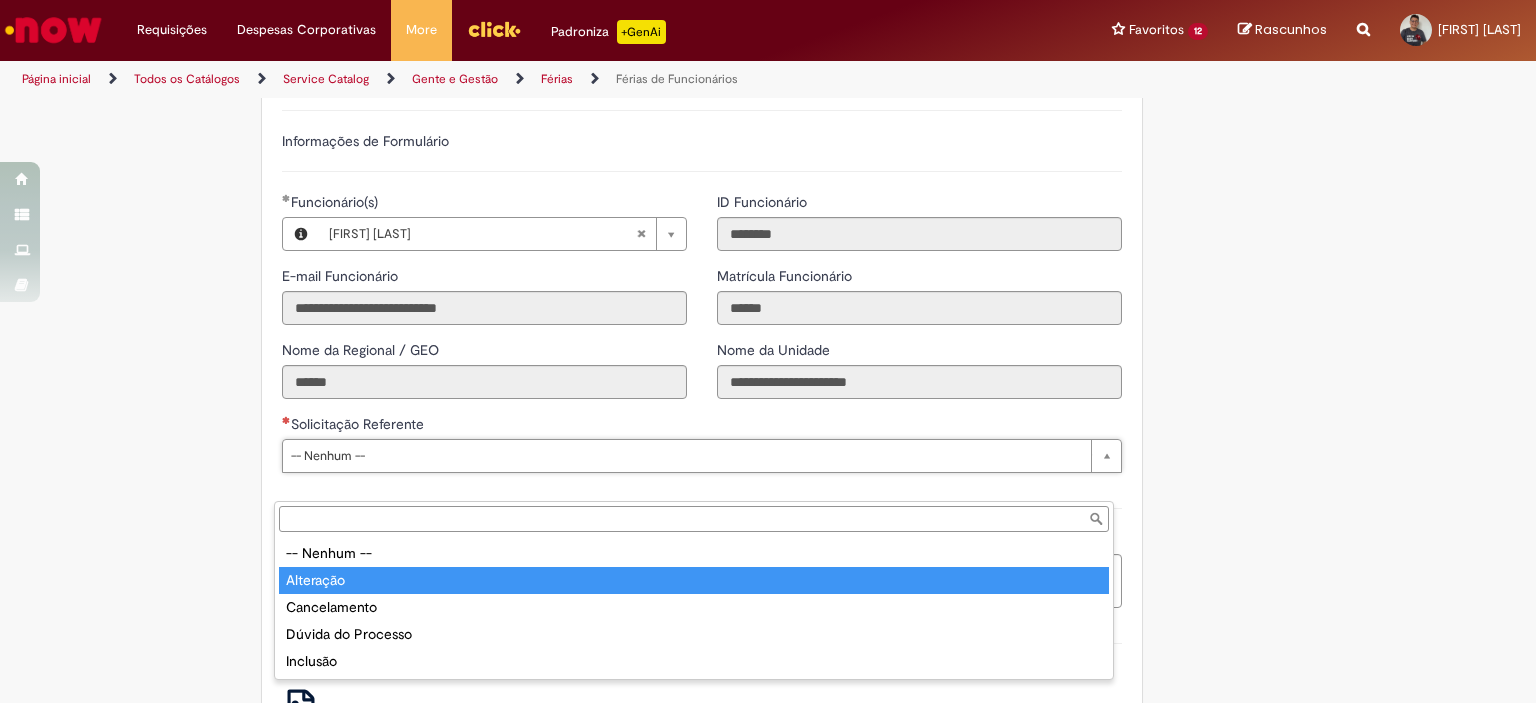 type on "*********" 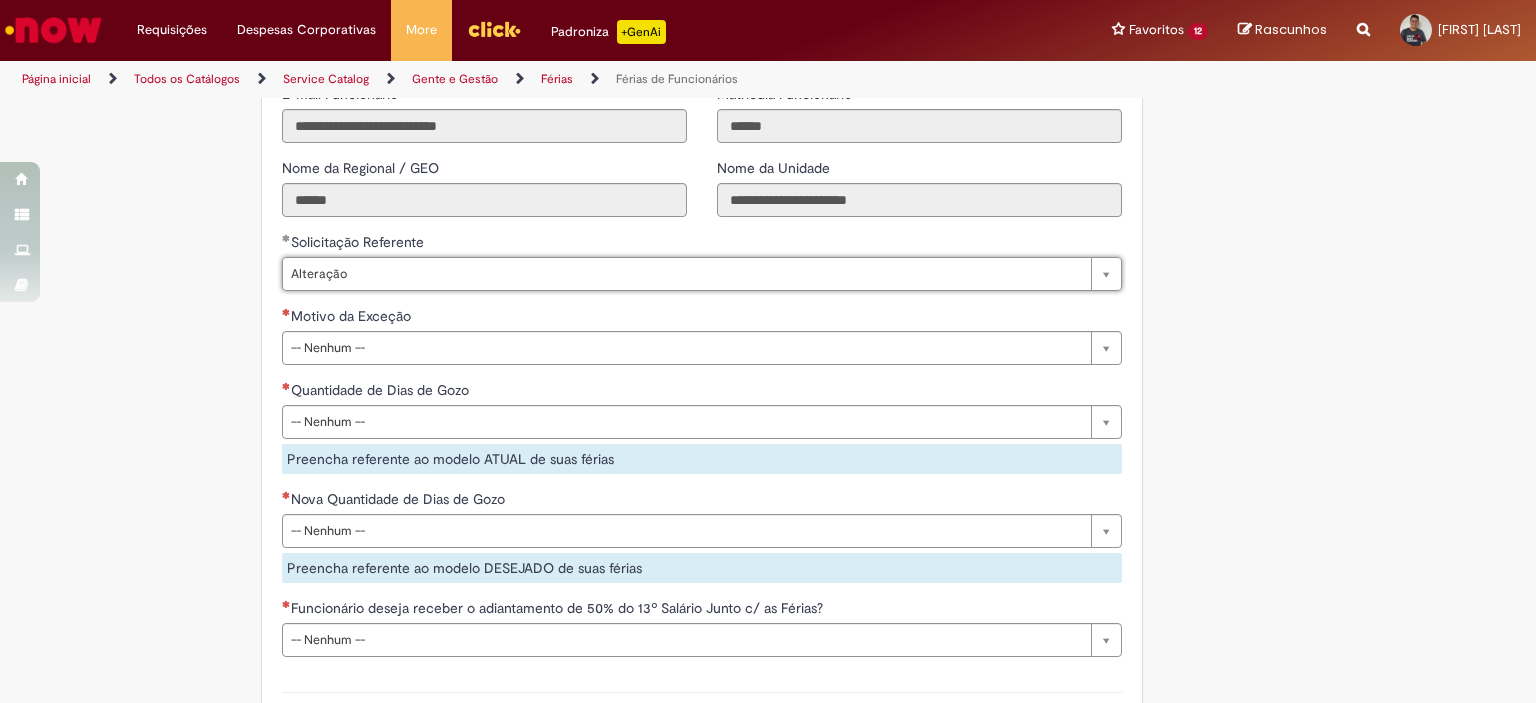scroll, scrollTop: 1566, scrollLeft: 0, axis: vertical 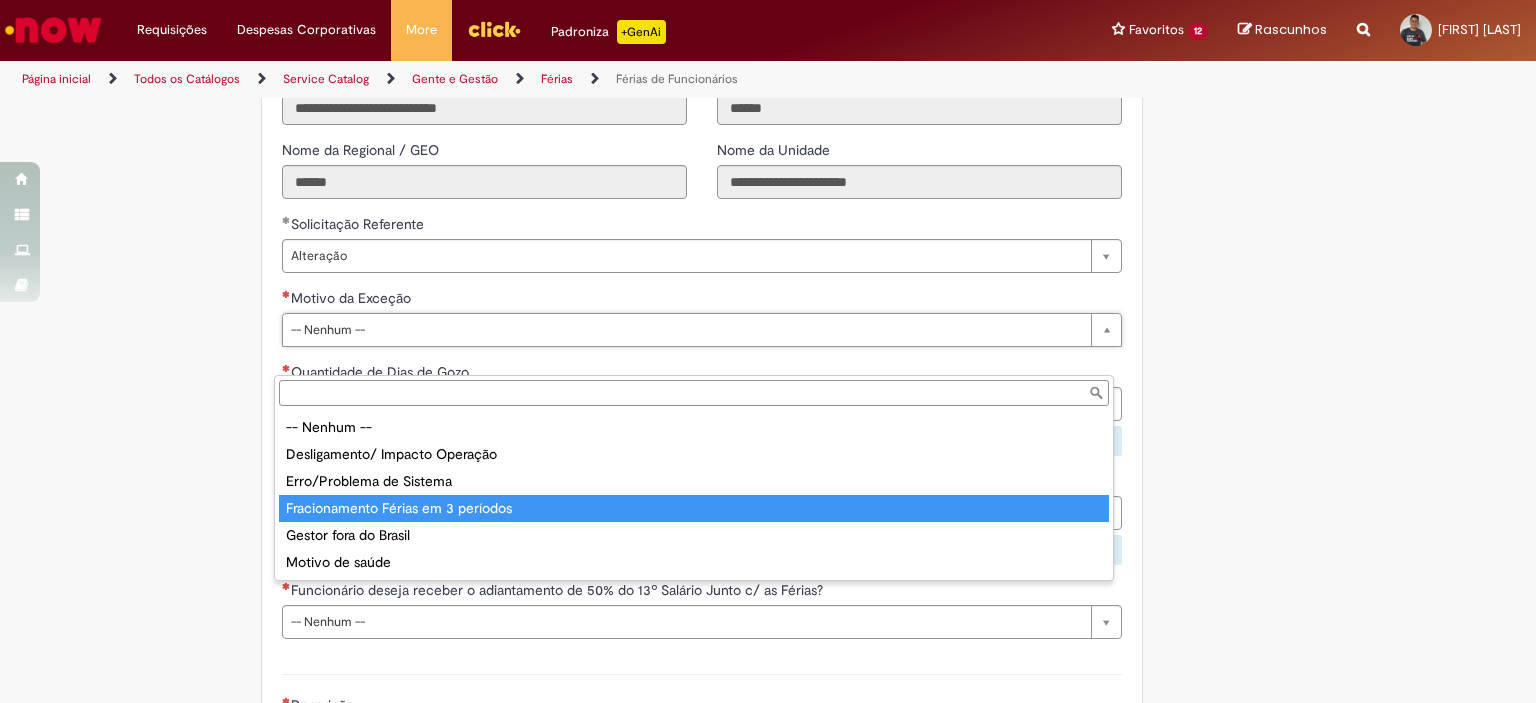 type on "**********" 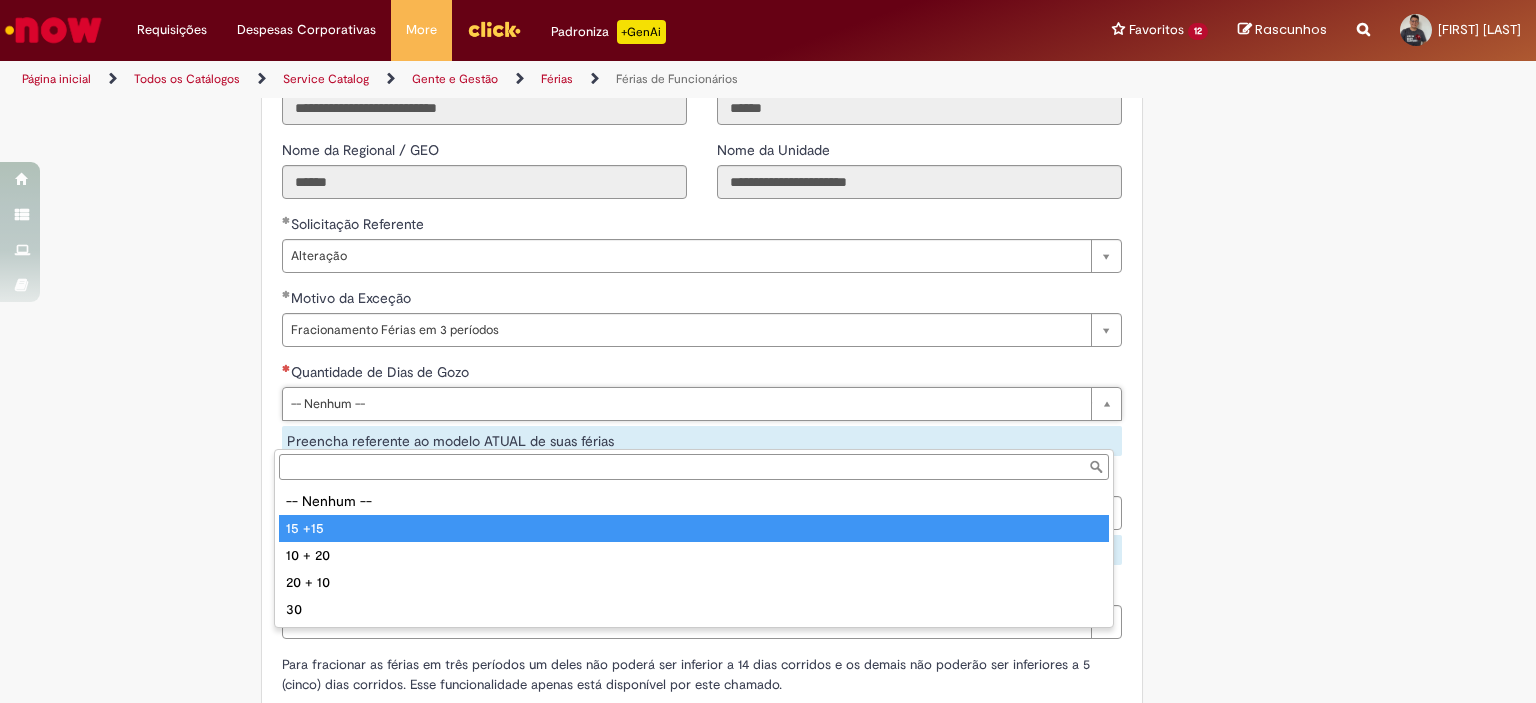 type on "******" 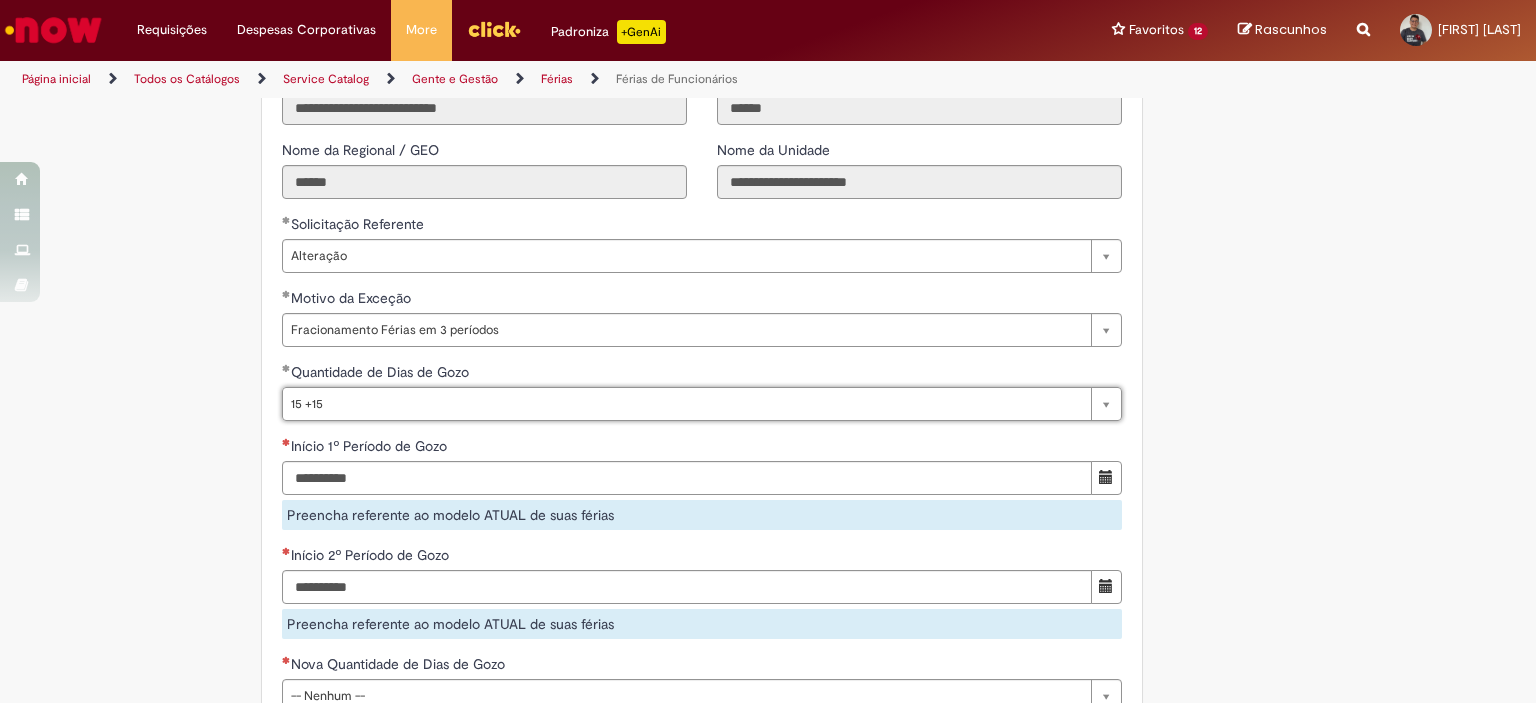 click on "Adicionar a Favoritos
Férias de Funcionários
Oferta destinada para esclarecimento de dúvidas e inclusões/exceções/cancelamentos de férias por exceções.
Utilize esta oferta:
Para ajustar, cancelar ou incluir férias com menos de 35 dias para o início;
Para fracionar suas férias em 03 períodos (se elegível);
Caso Click apresente alguma instabilidade no serviço de Férias que, mesmo após você abrir um  incidente  (e tiver evidência do número), não for corrigido por completo ou  em tempo de ajustar no próprio sistema;
> Para incluir, alterar ou cancelar Férias dentro do prazo de 35 dias de antecedência, é só acessar  Portal Click  > Você > Férias; > Para acessar a Diretriz de Férias, basta  clicar aqui
> Ficou com dúvidas sobre Férias via Termo? É só acessar a   FAQ – Fluxo de alteração de férias por exceção no Click  ou abrir chamado na oferta  ." at bounding box center (670, 282) 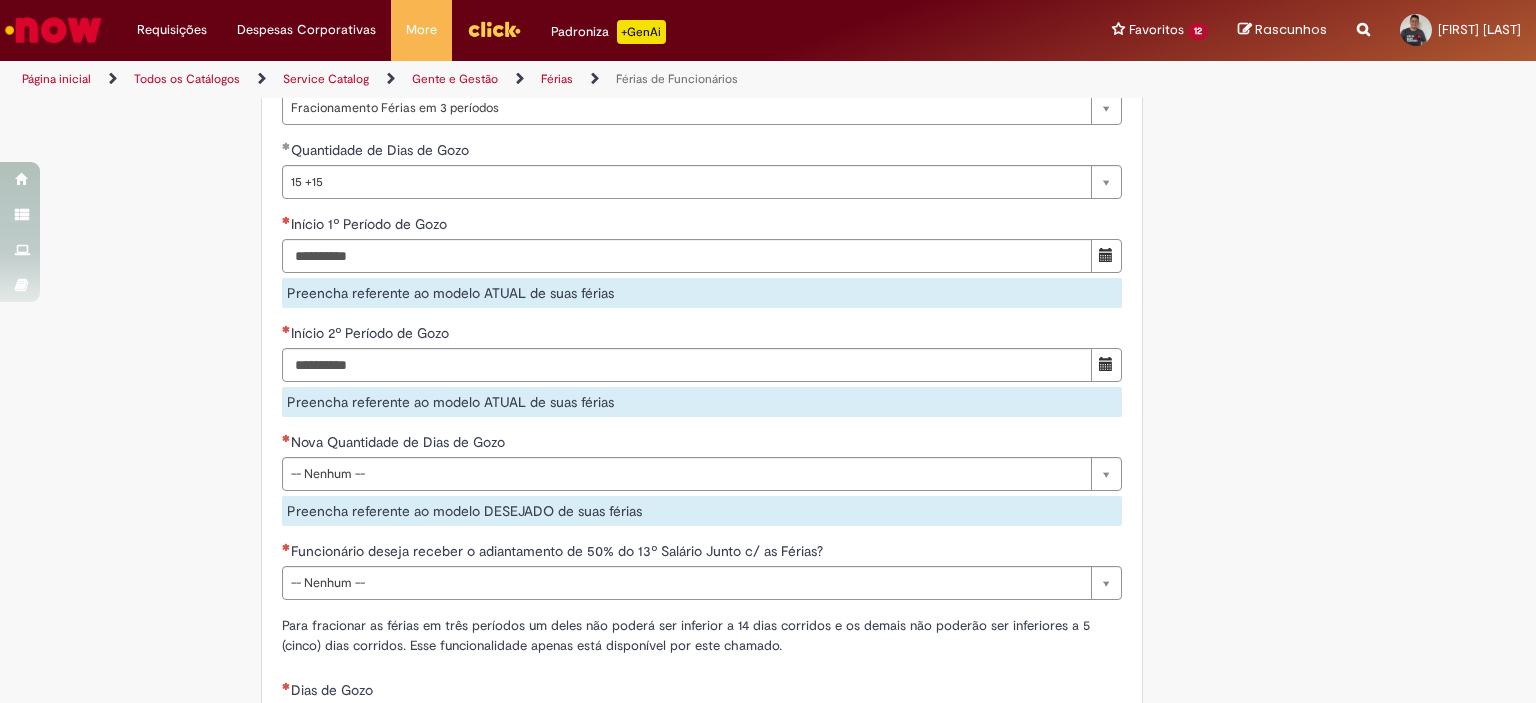 scroll, scrollTop: 1800, scrollLeft: 0, axis: vertical 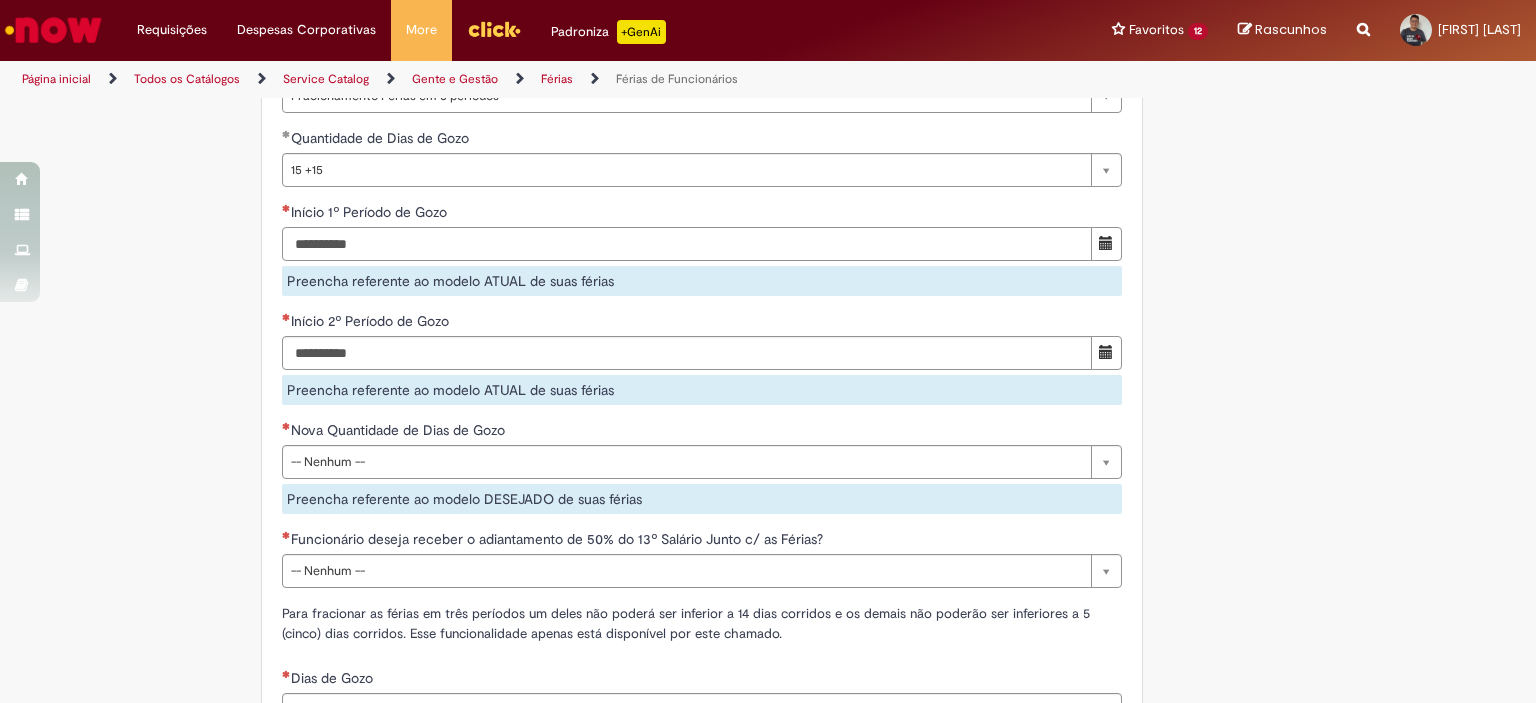 click on "Início 1º Período de Gozo" at bounding box center (687, 244) 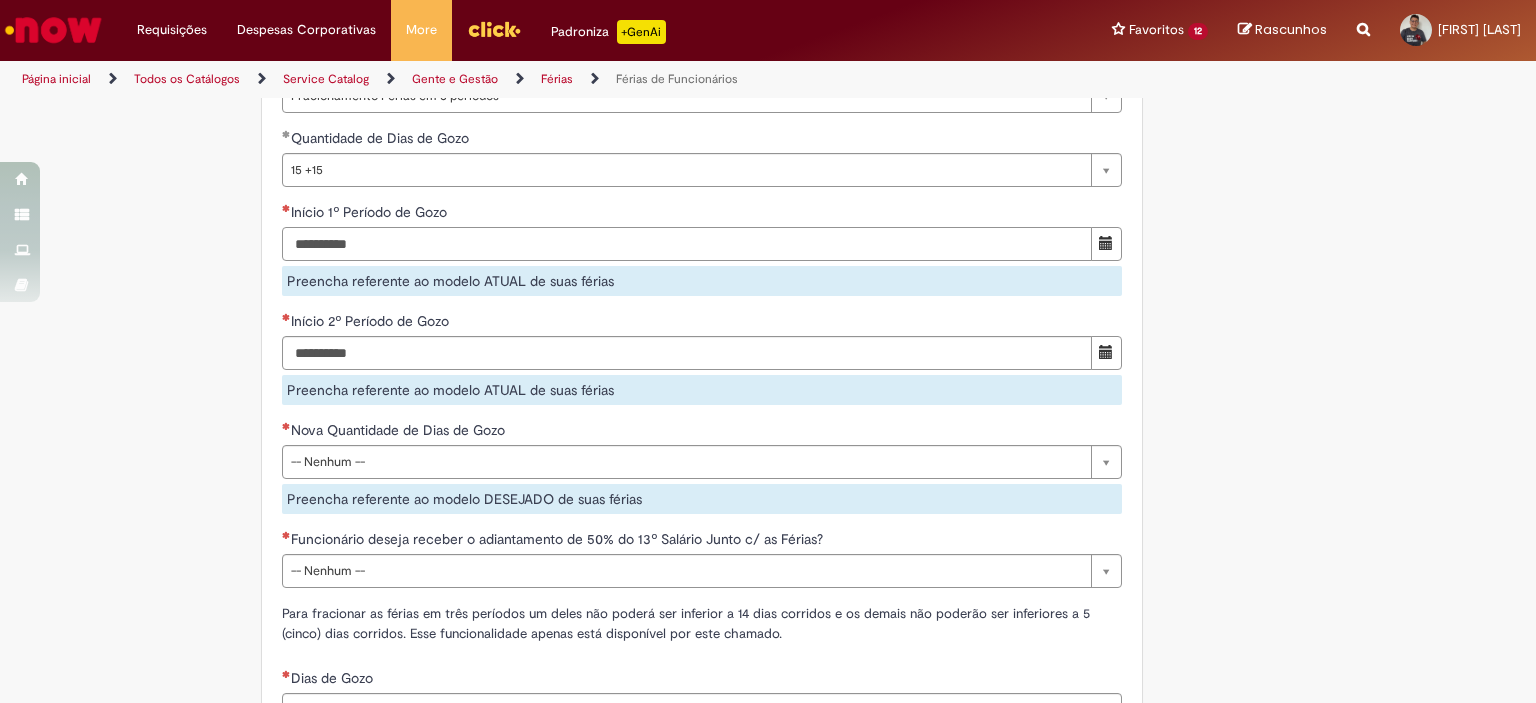 click on "Início 1º Período de Gozo" at bounding box center (687, 244) 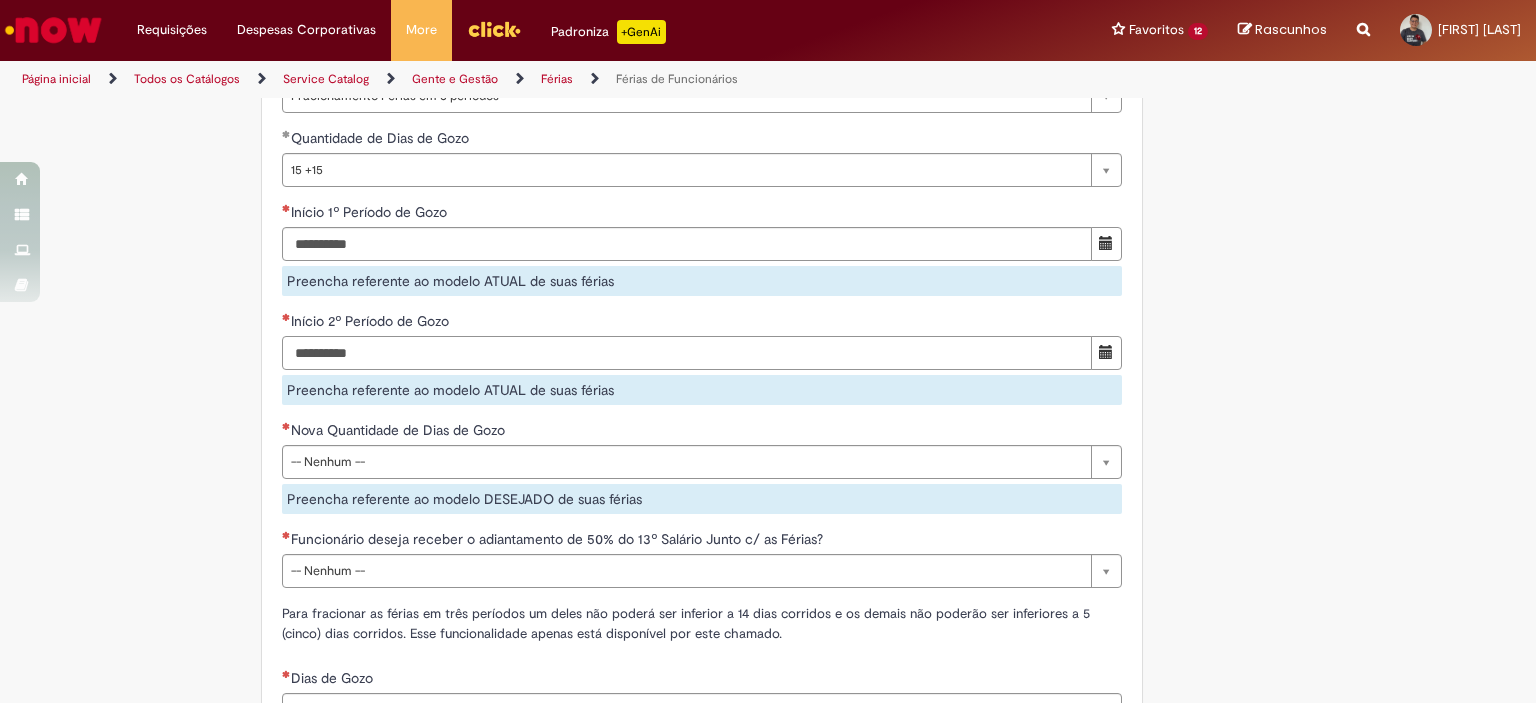 click on "Início 2º Período de Gozo" at bounding box center (687, 353) 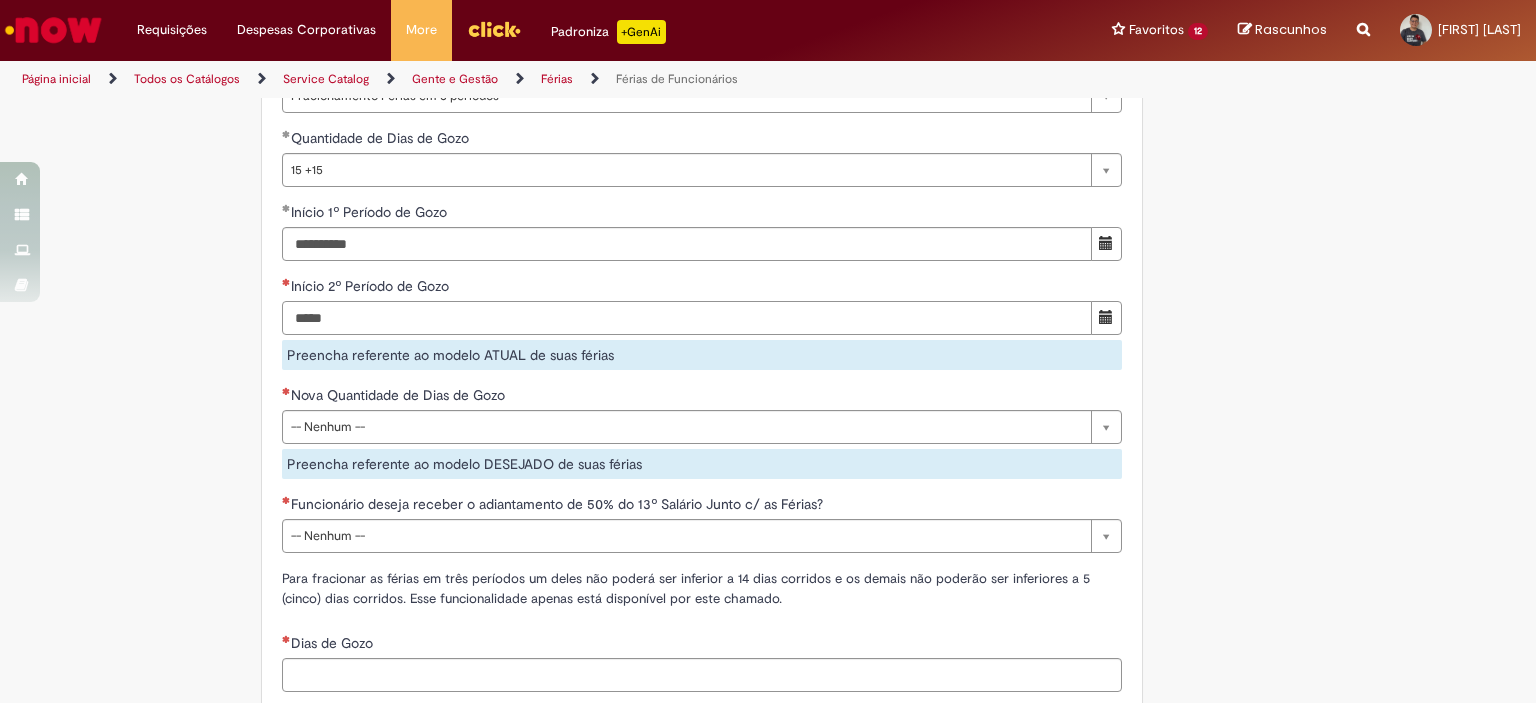 type on "**********" 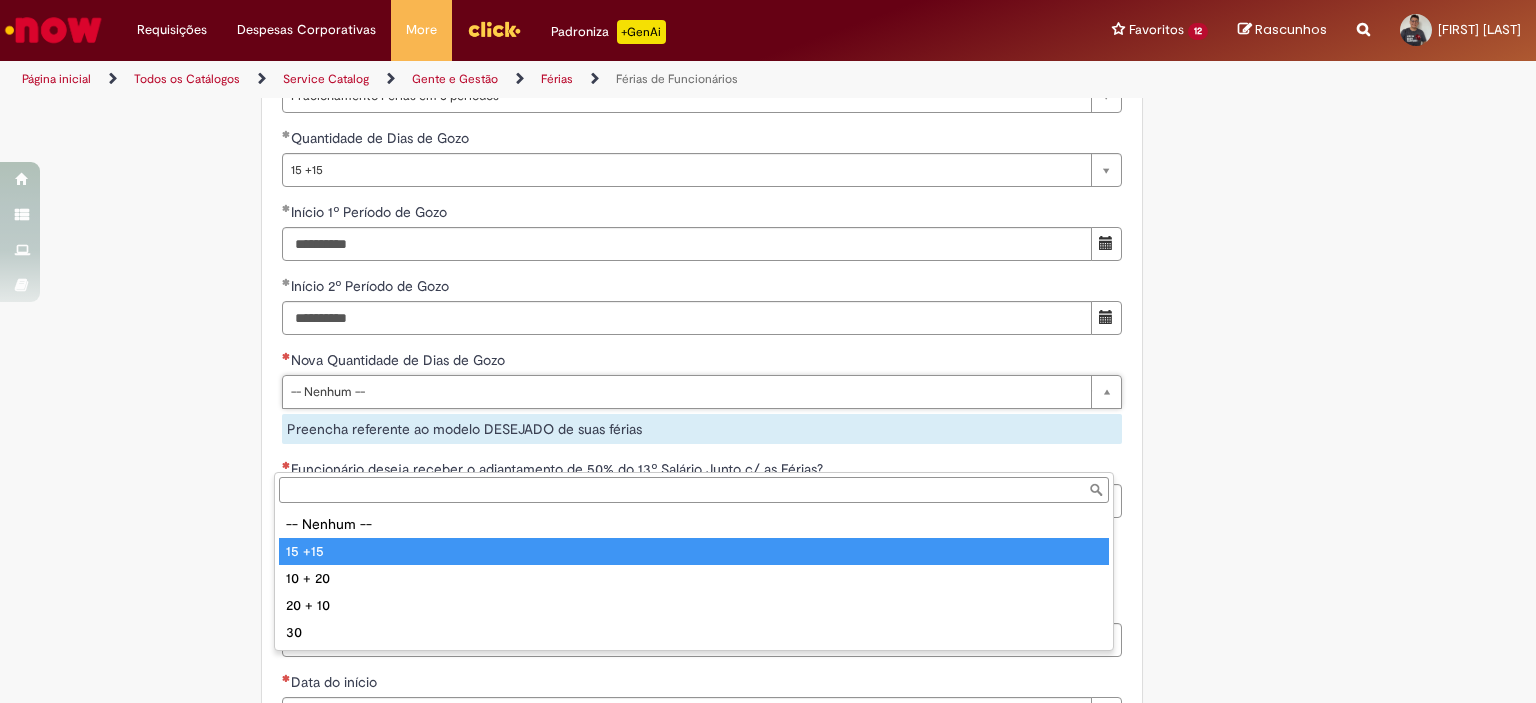 type on "******" 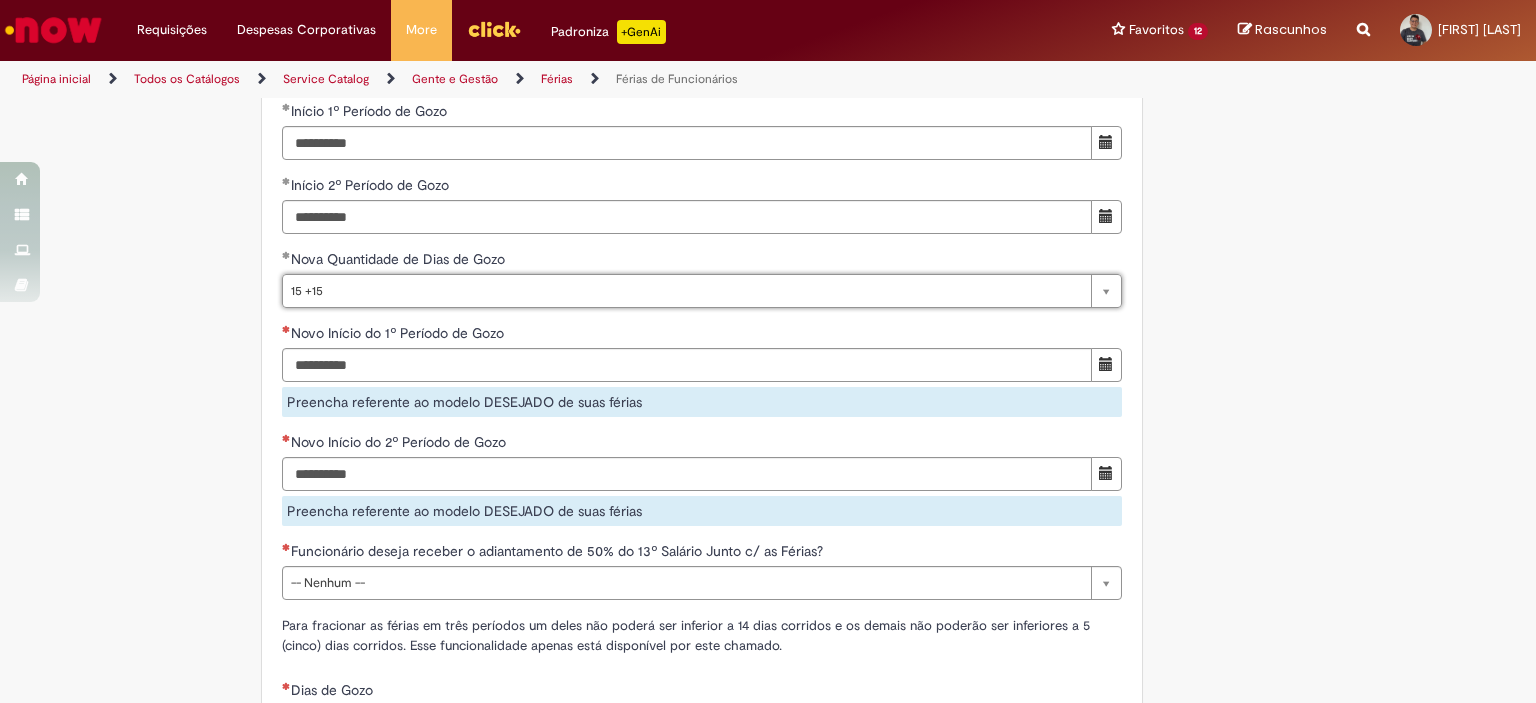 scroll, scrollTop: 1900, scrollLeft: 0, axis: vertical 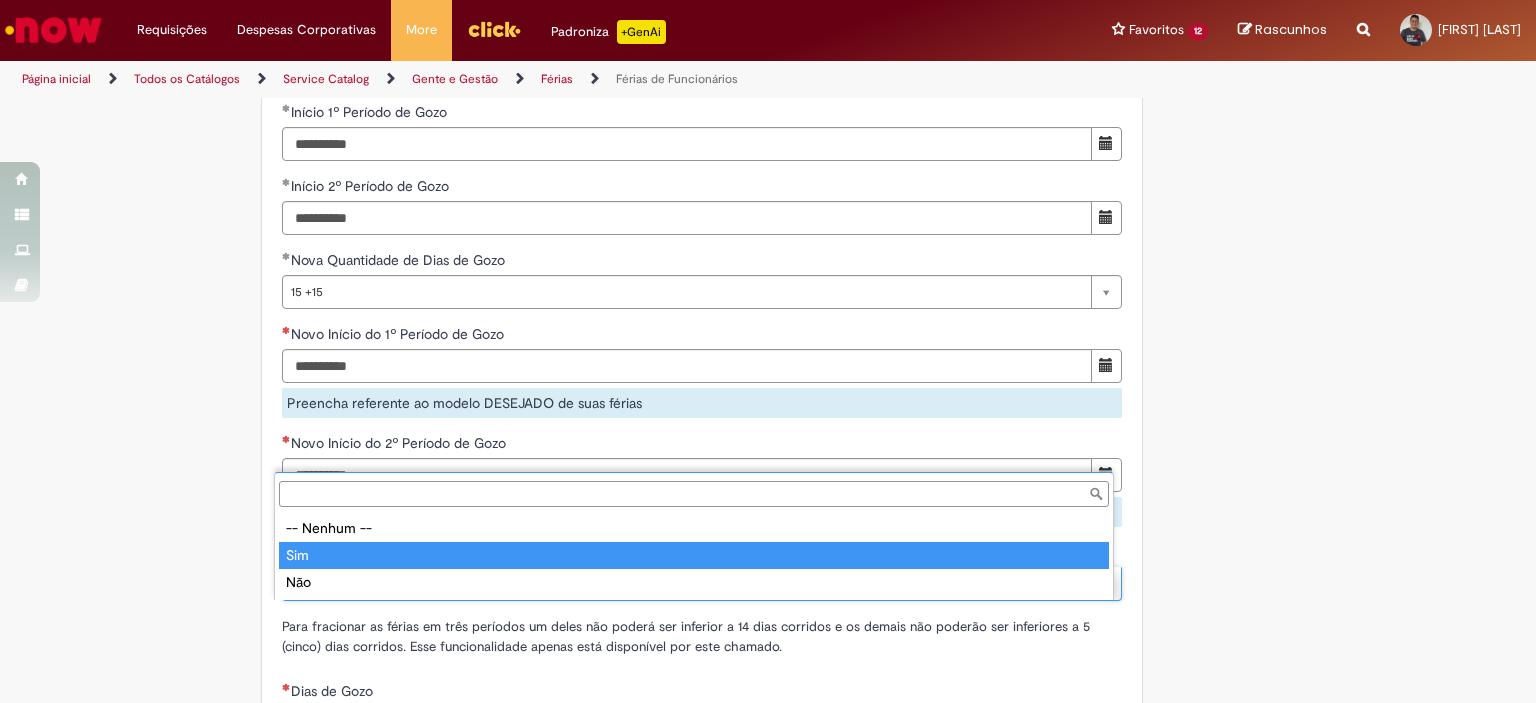 type on "***" 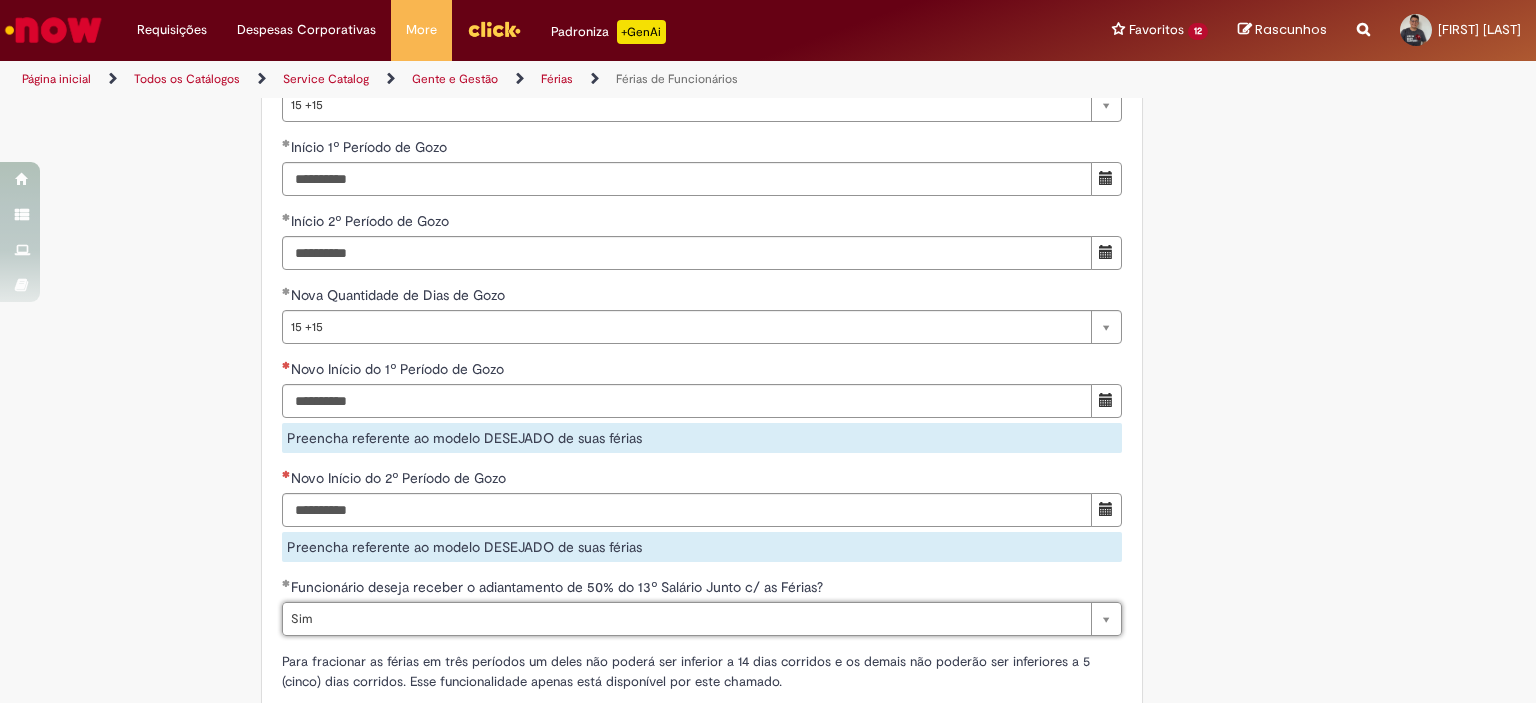 scroll, scrollTop: 1866, scrollLeft: 0, axis: vertical 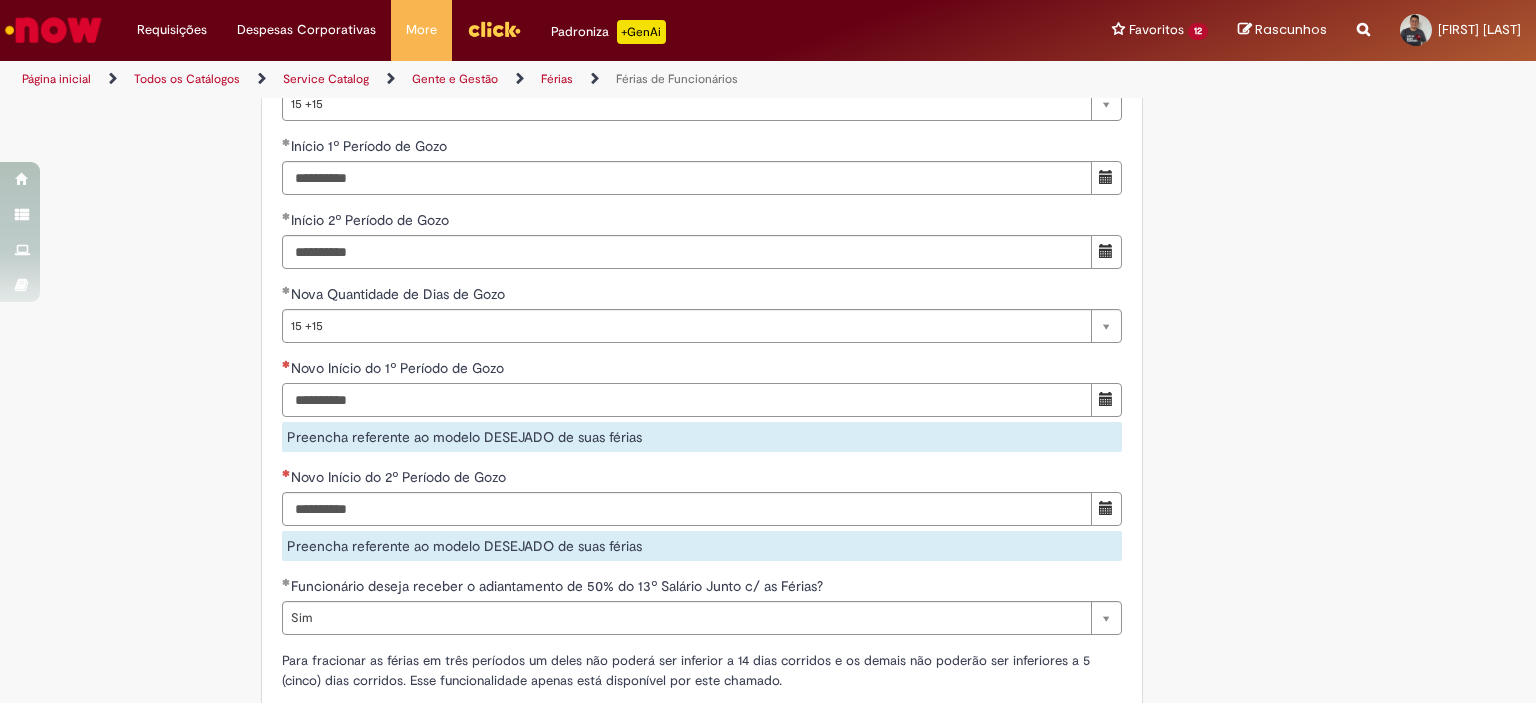 click on "Novo Início do 1º Período de Gozo" at bounding box center [687, 400] 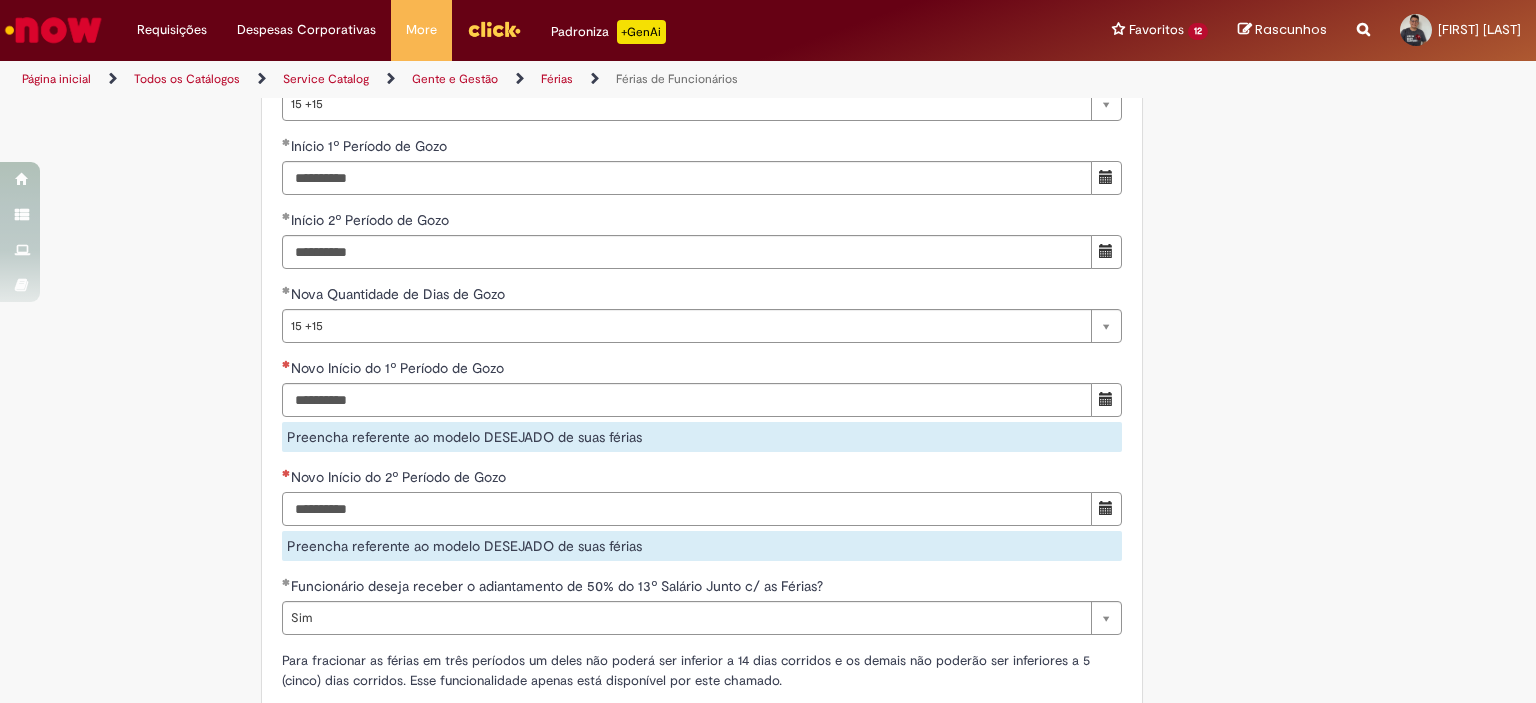 click on "Novo Início do 2º Período de Gozo  Preencha referente ao modelo DESEJADO de suas férias" at bounding box center [702, 514] 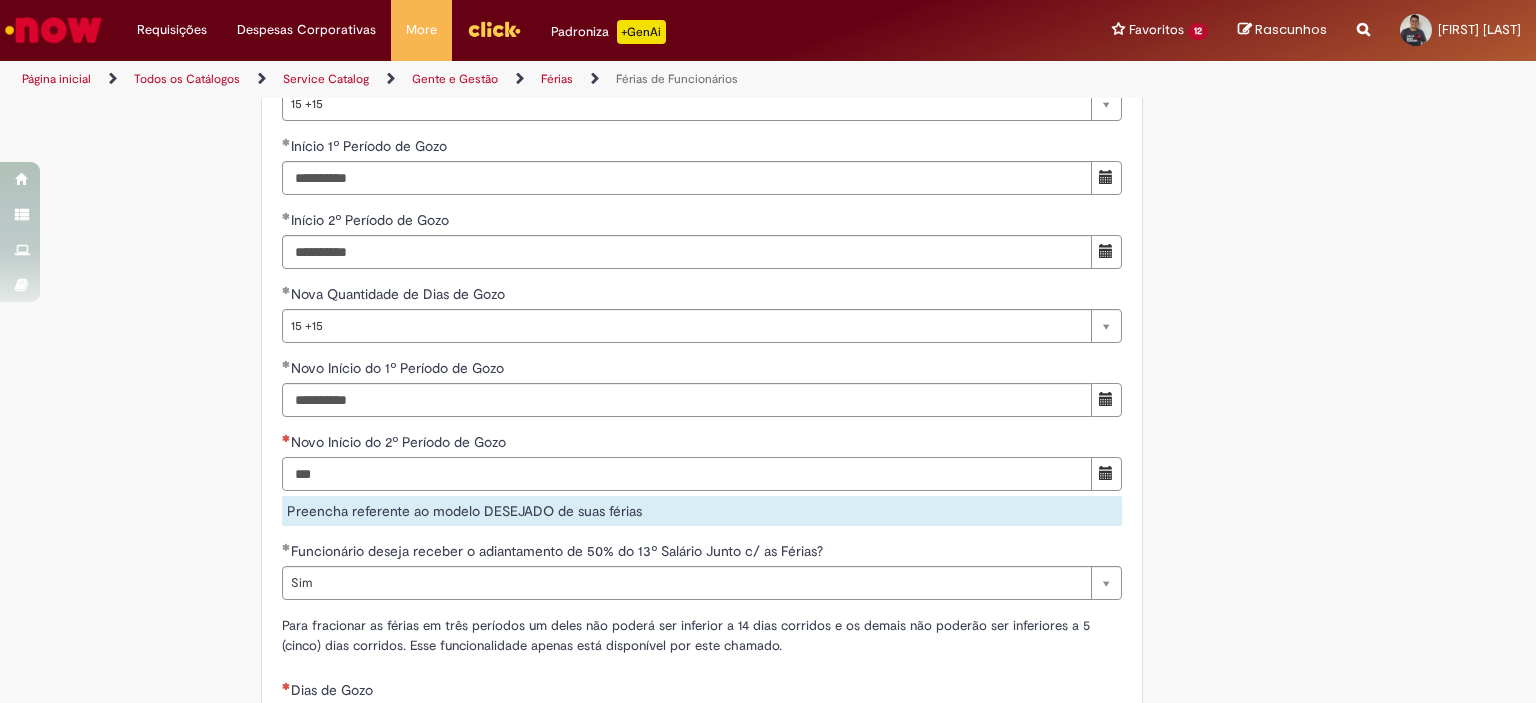 type on "**********" 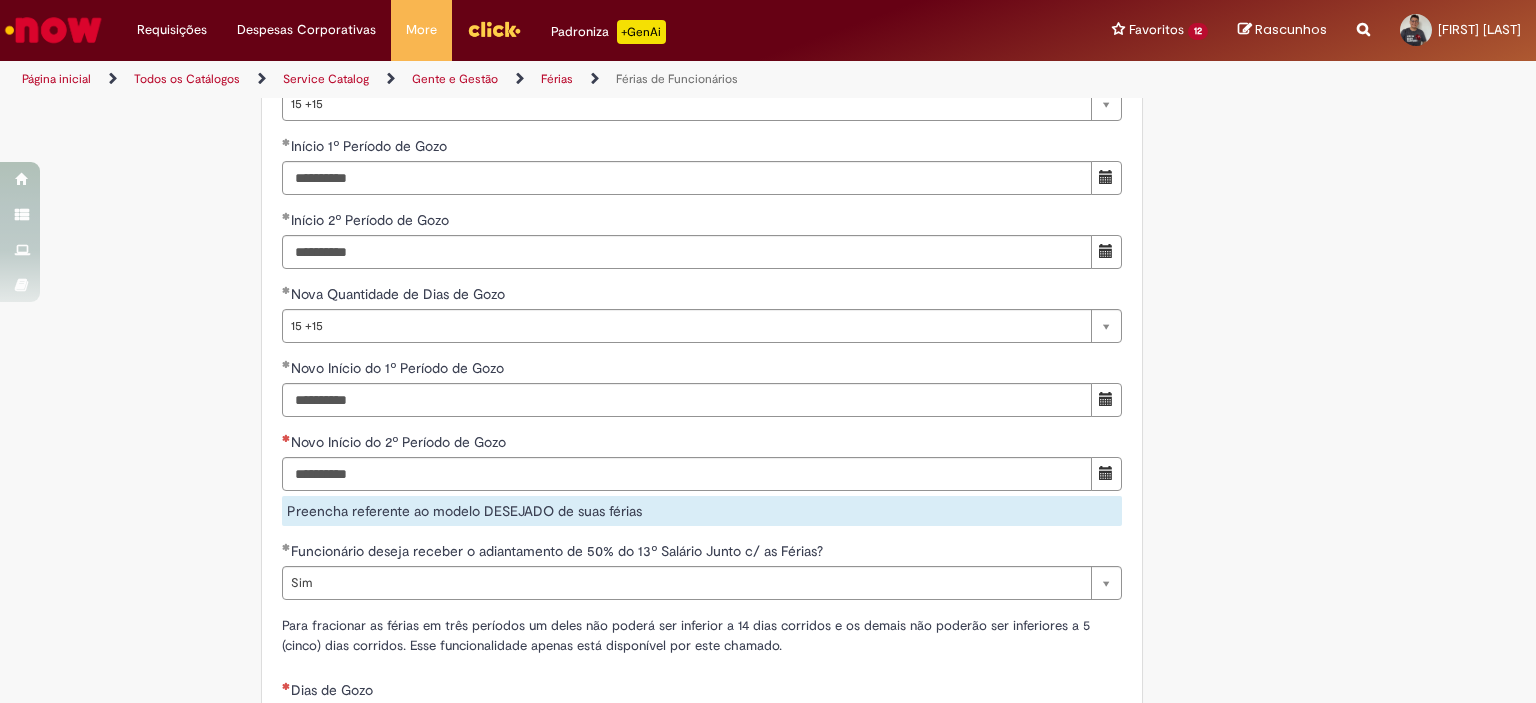 click on "Tire dúvidas com LupiAssist    +GenAI
Oi! Eu sou LupiAssist, uma Inteligência Artificial Generativa em constante aprendizado   Meu conteúdo é monitorado para trazer uma melhor experiência
Dúvidas comuns:
Só mais um instante, estou consultando nossas bases de conhecimento  e escrevendo a melhor resposta pra você!
Title
Lorem ipsum dolor sit amet    Fazer uma nova pergunta
Gerei esta resposta utilizando IA Generativa em conjunto com os nossos padrões. Em caso de divergência, os documentos oficiais prevalecerão.
Saiba mais em:
Ou ligue para:
E aí, te ajudei?
Sim, obrigado!" at bounding box center (768, 22) 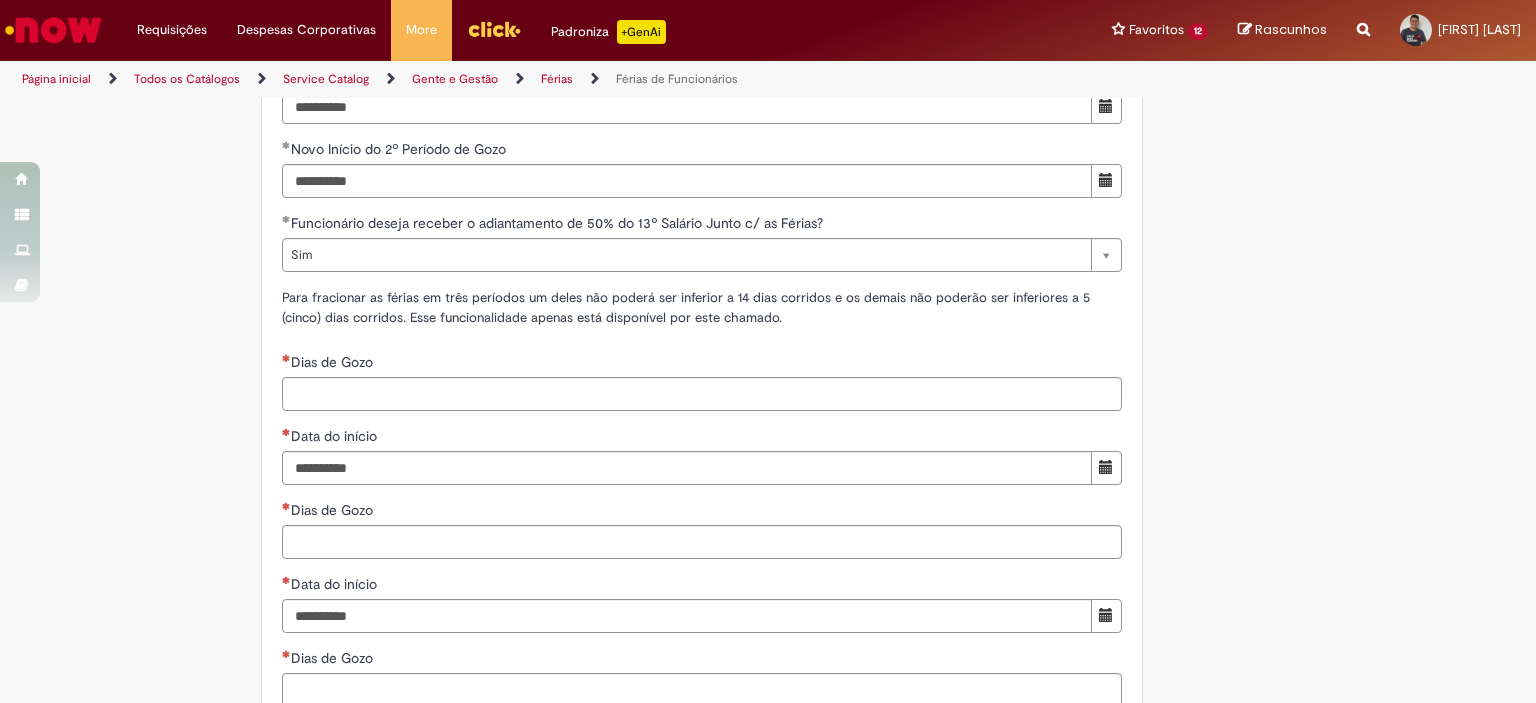 scroll, scrollTop: 2166, scrollLeft: 0, axis: vertical 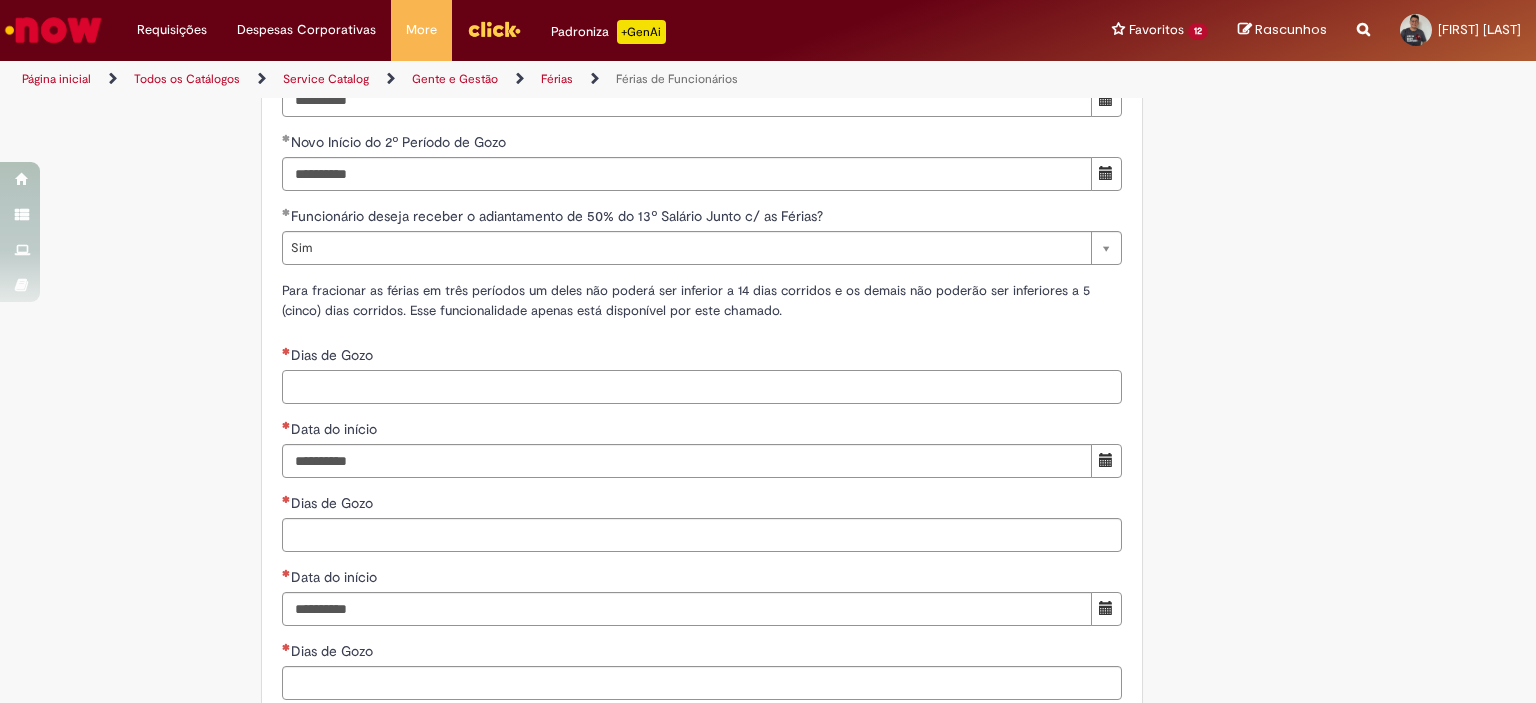 click on "Dias de Gozo" at bounding box center (702, 387) 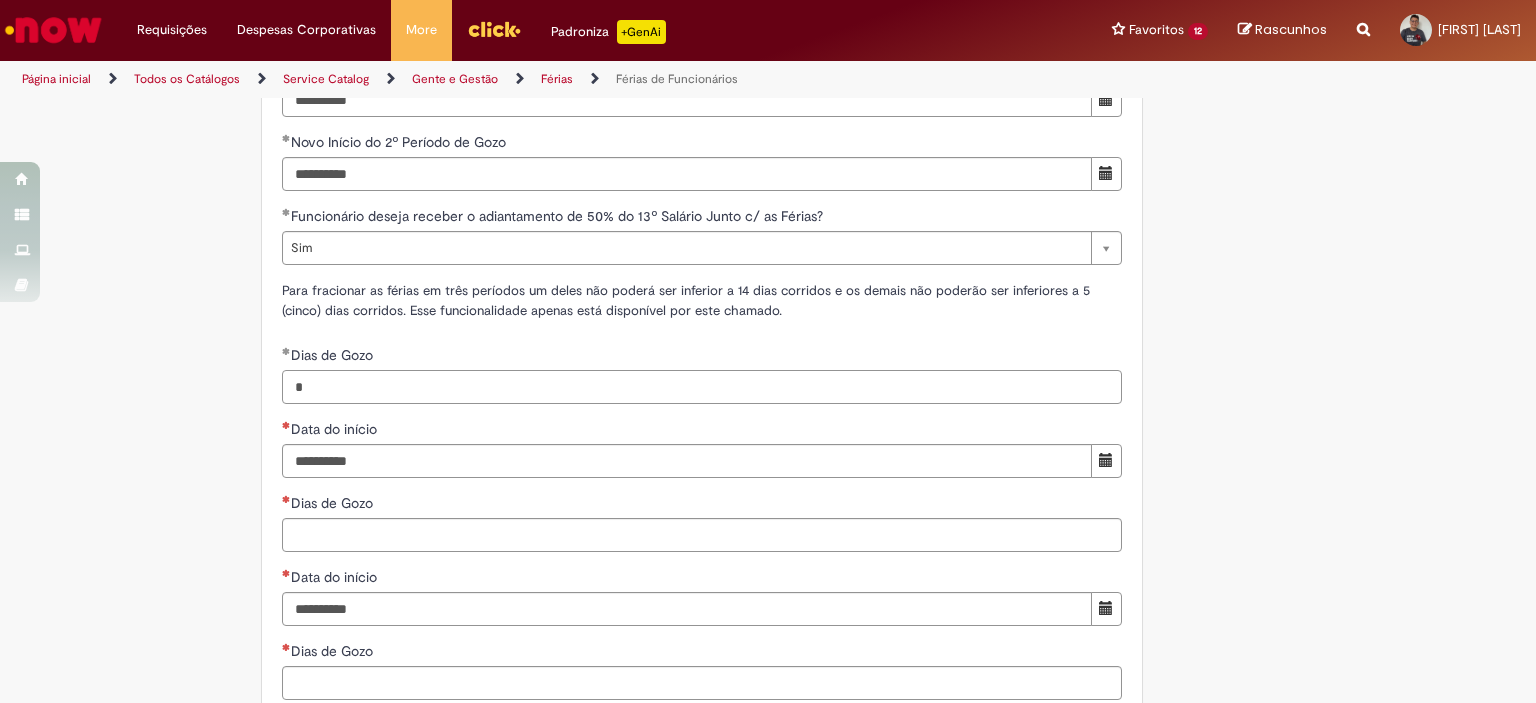 type on "*" 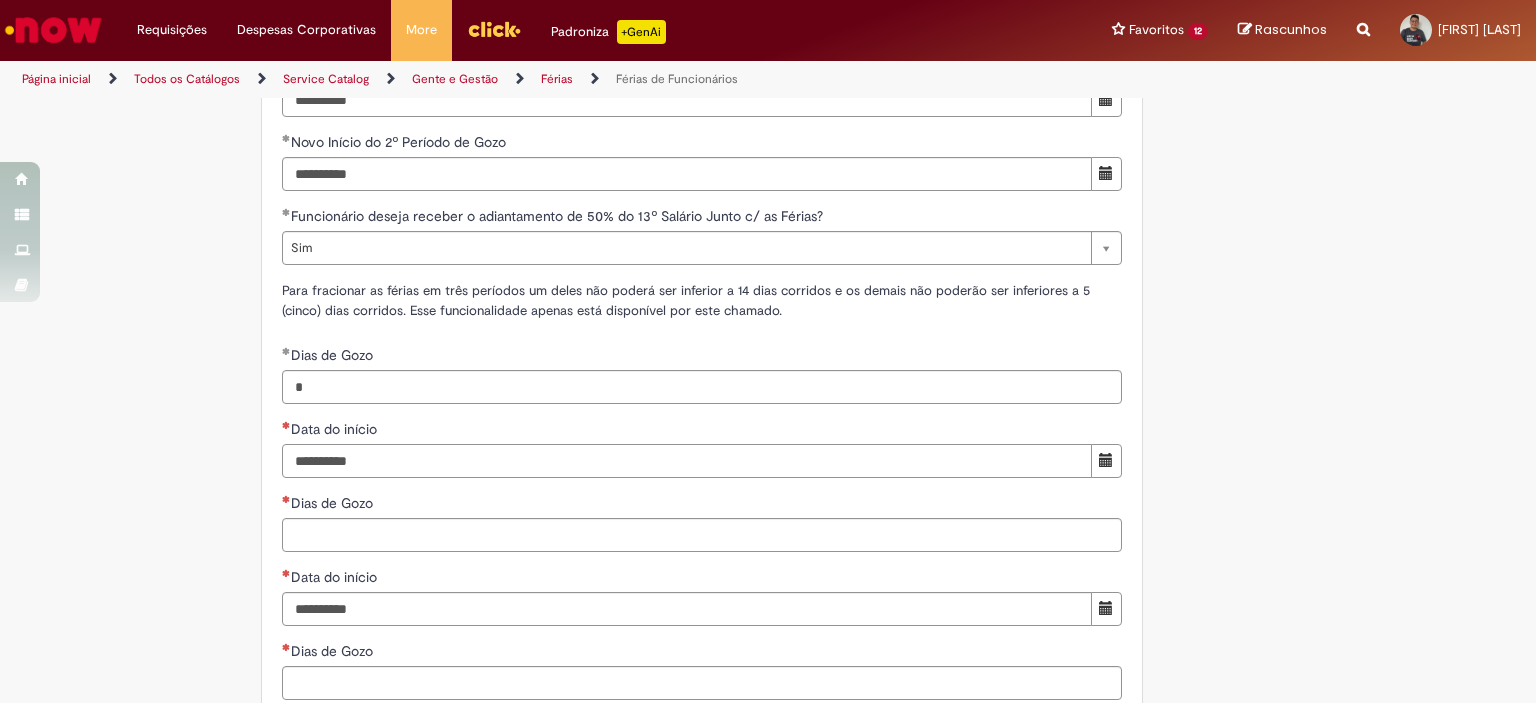 click on "Data do início" at bounding box center [687, 461] 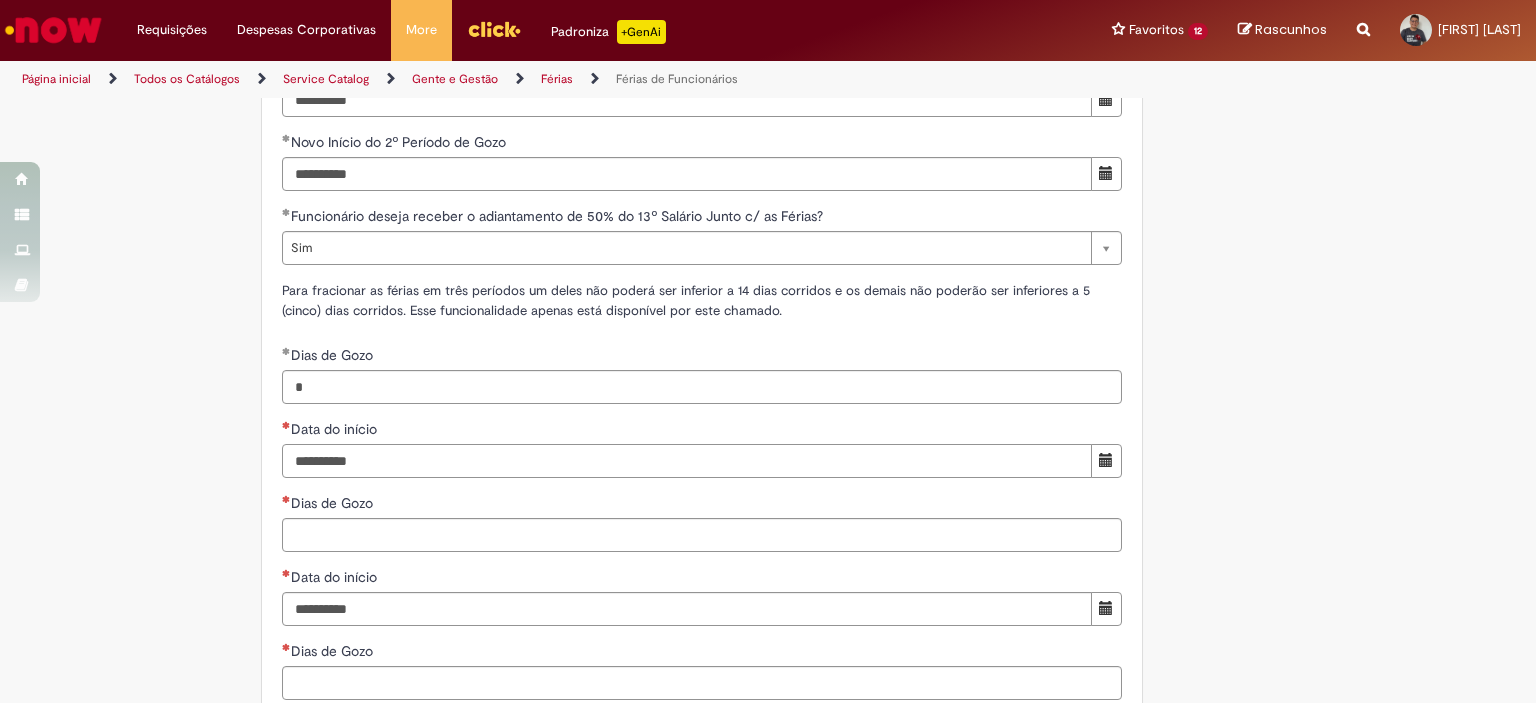 type on "**********" 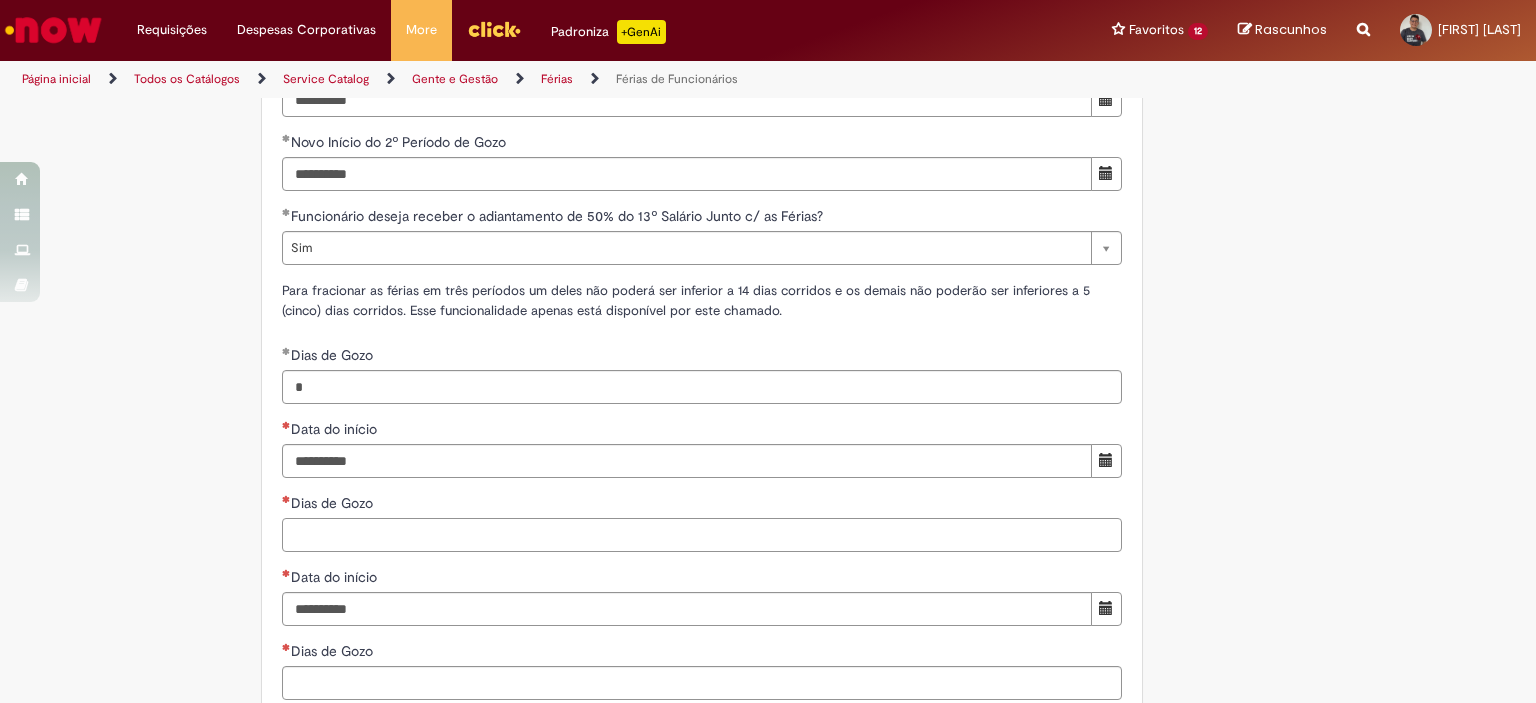 click on "Dias de Gozo" at bounding box center [702, 535] 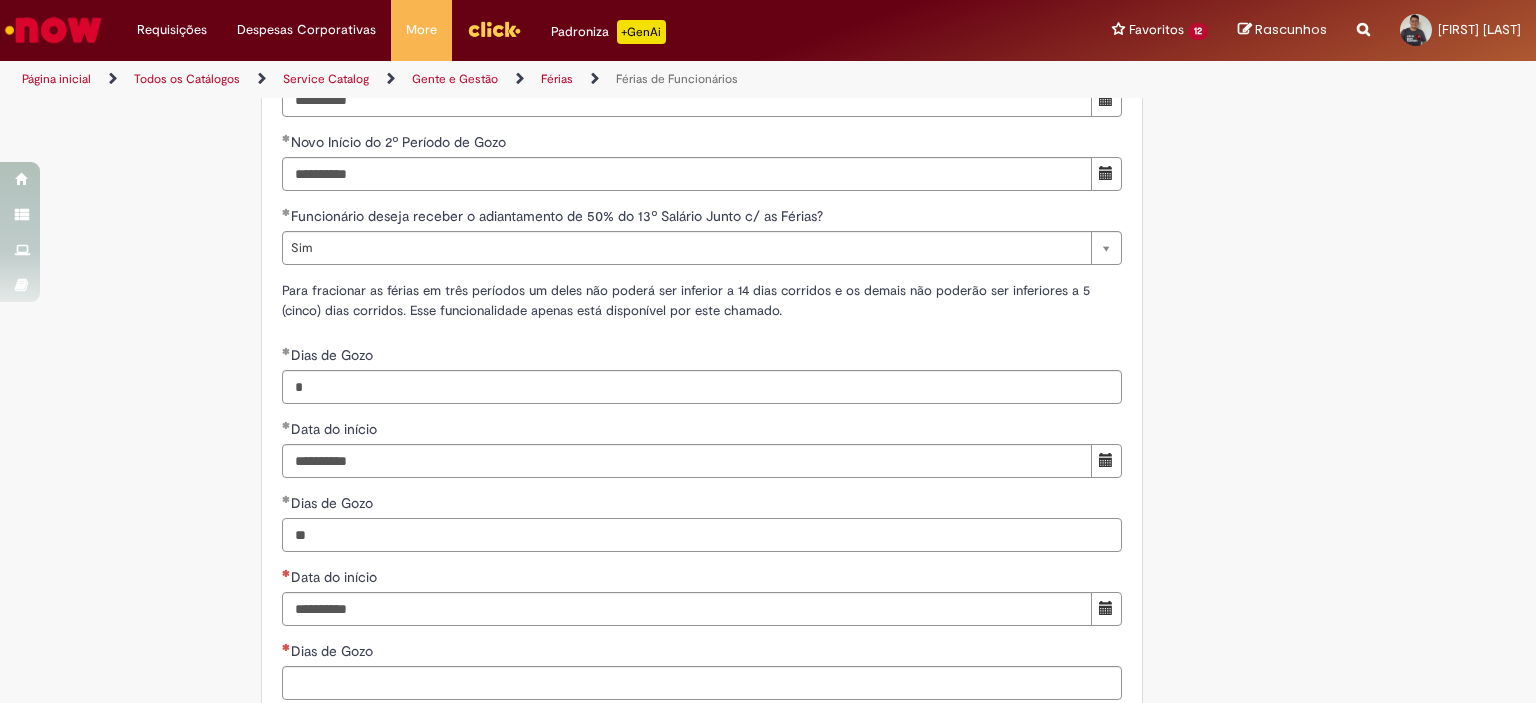 type on "**" 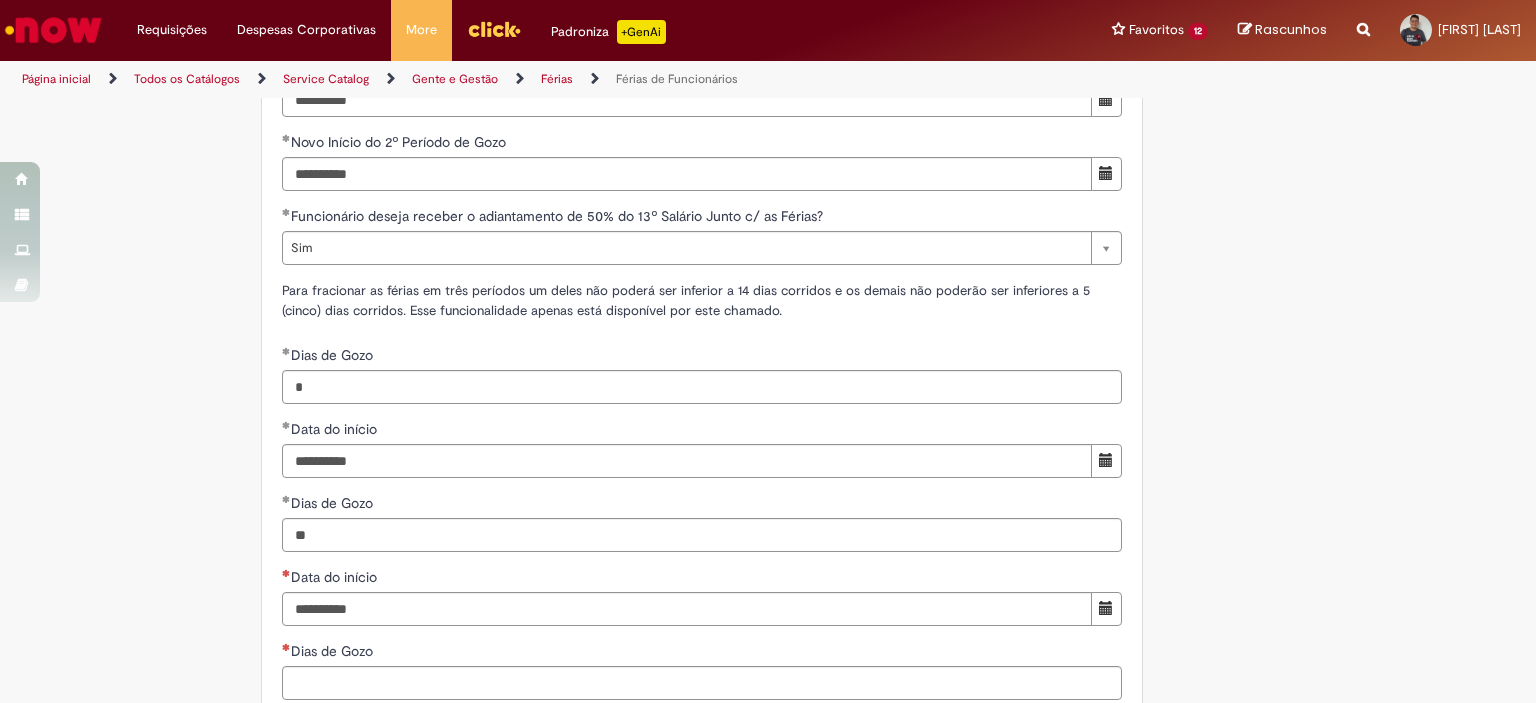 click on "Data do início" at bounding box center [336, 577] 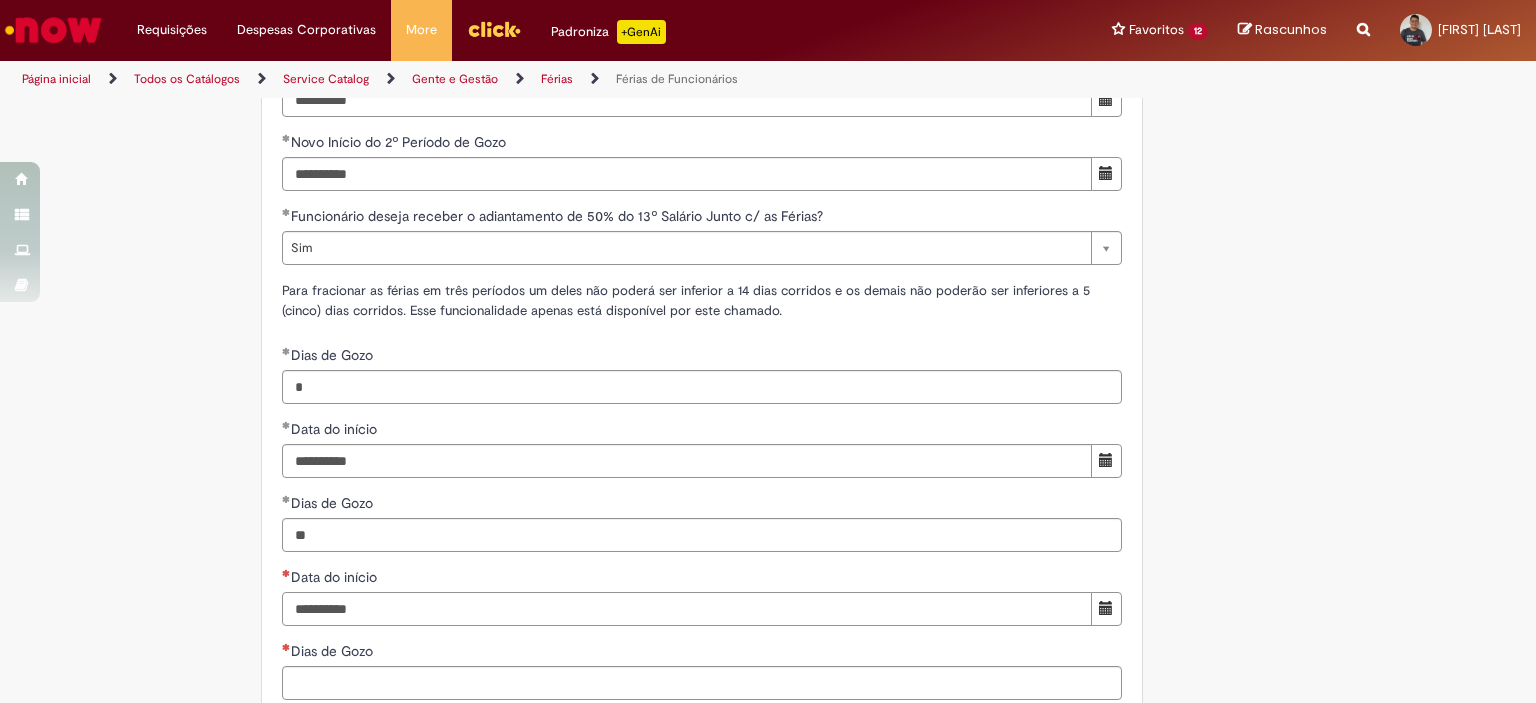 click on "Data do início" at bounding box center (687, 609) 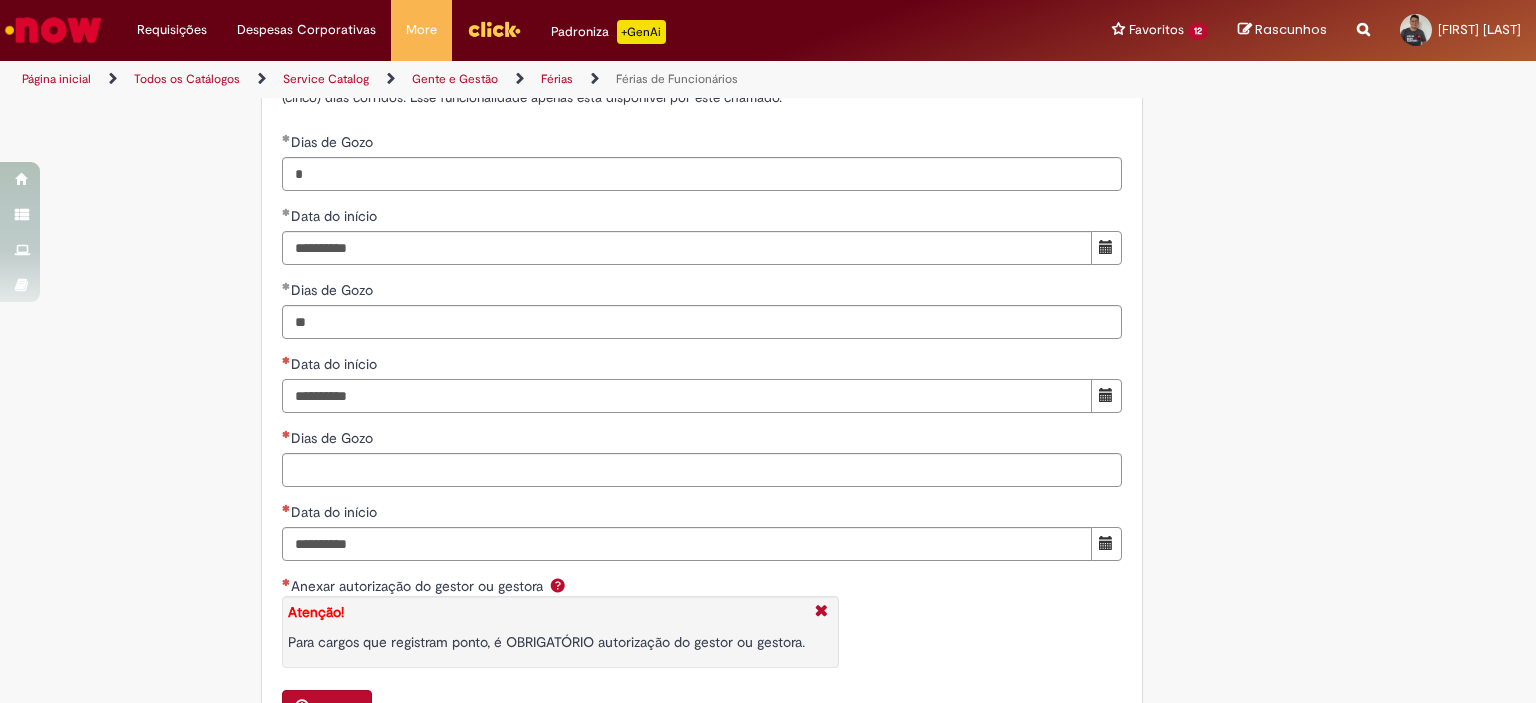 scroll, scrollTop: 2400, scrollLeft: 0, axis: vertical 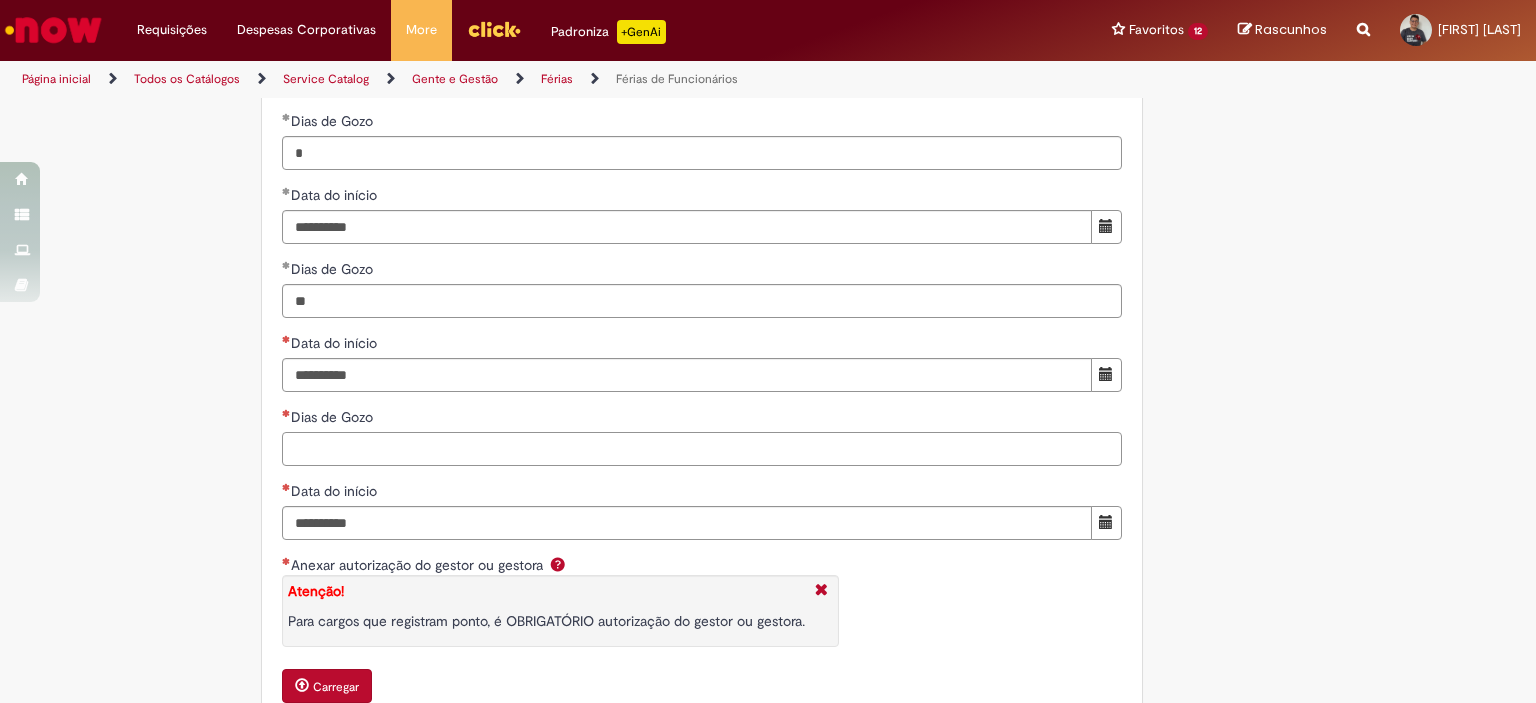 click on "Dias de Gozo" at bounding box center (702, 449) 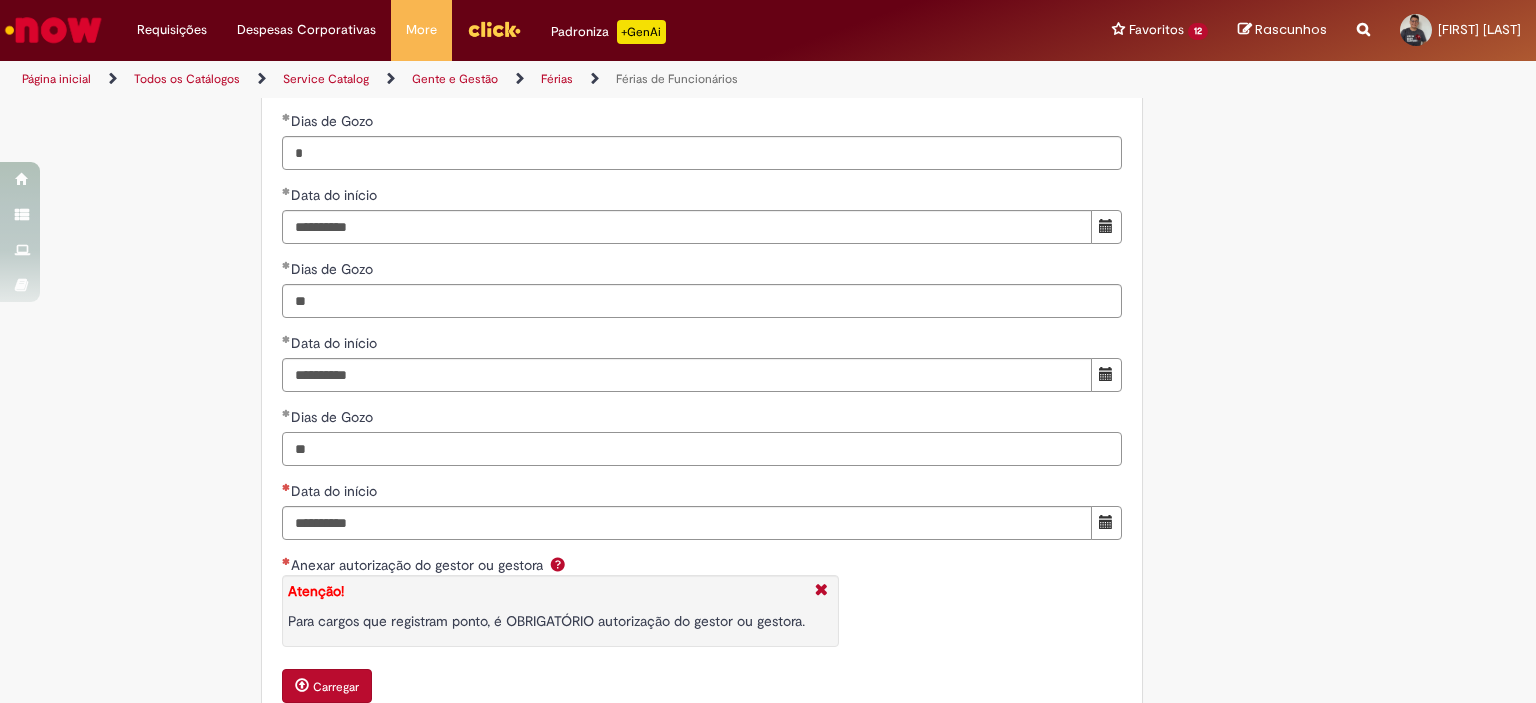 type on "**" 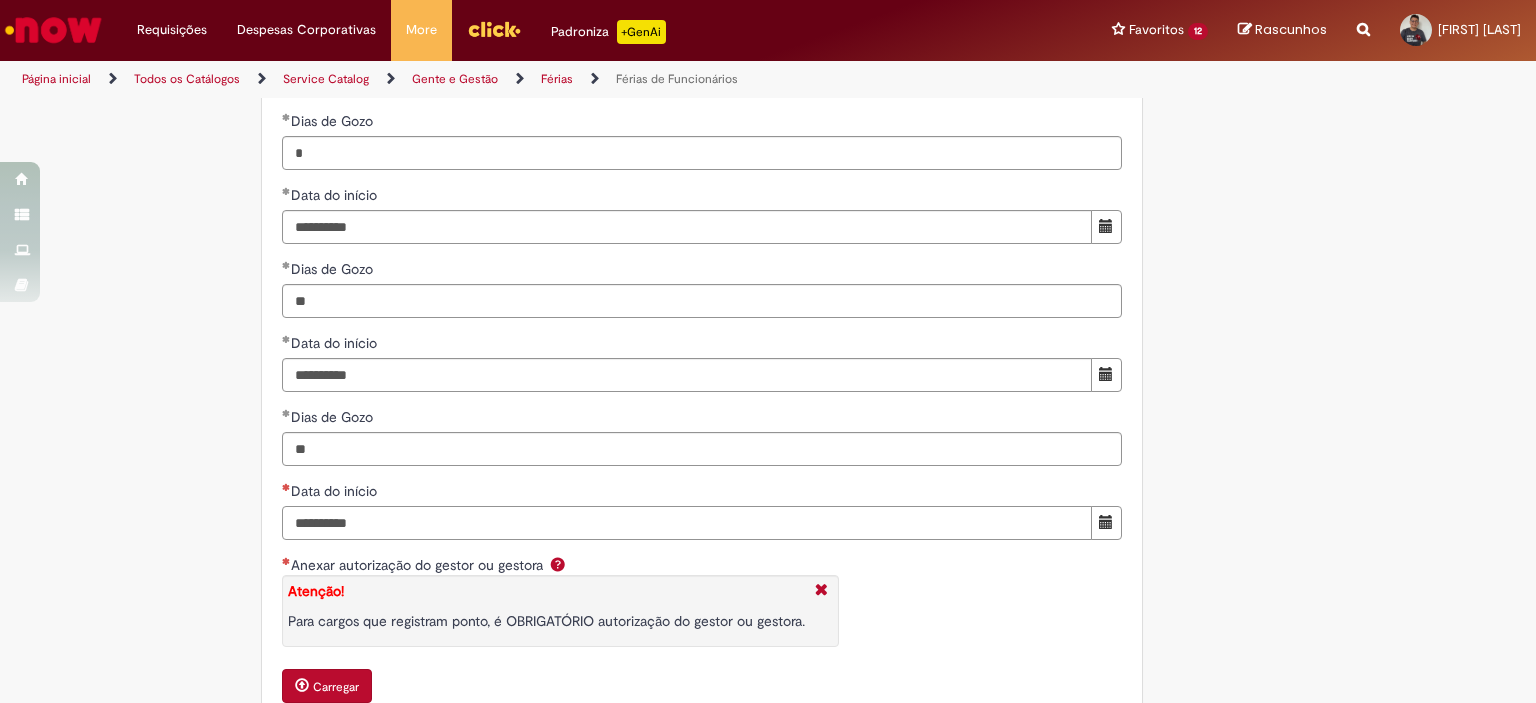 click on "Data do início" at bounding box center [687, 523] 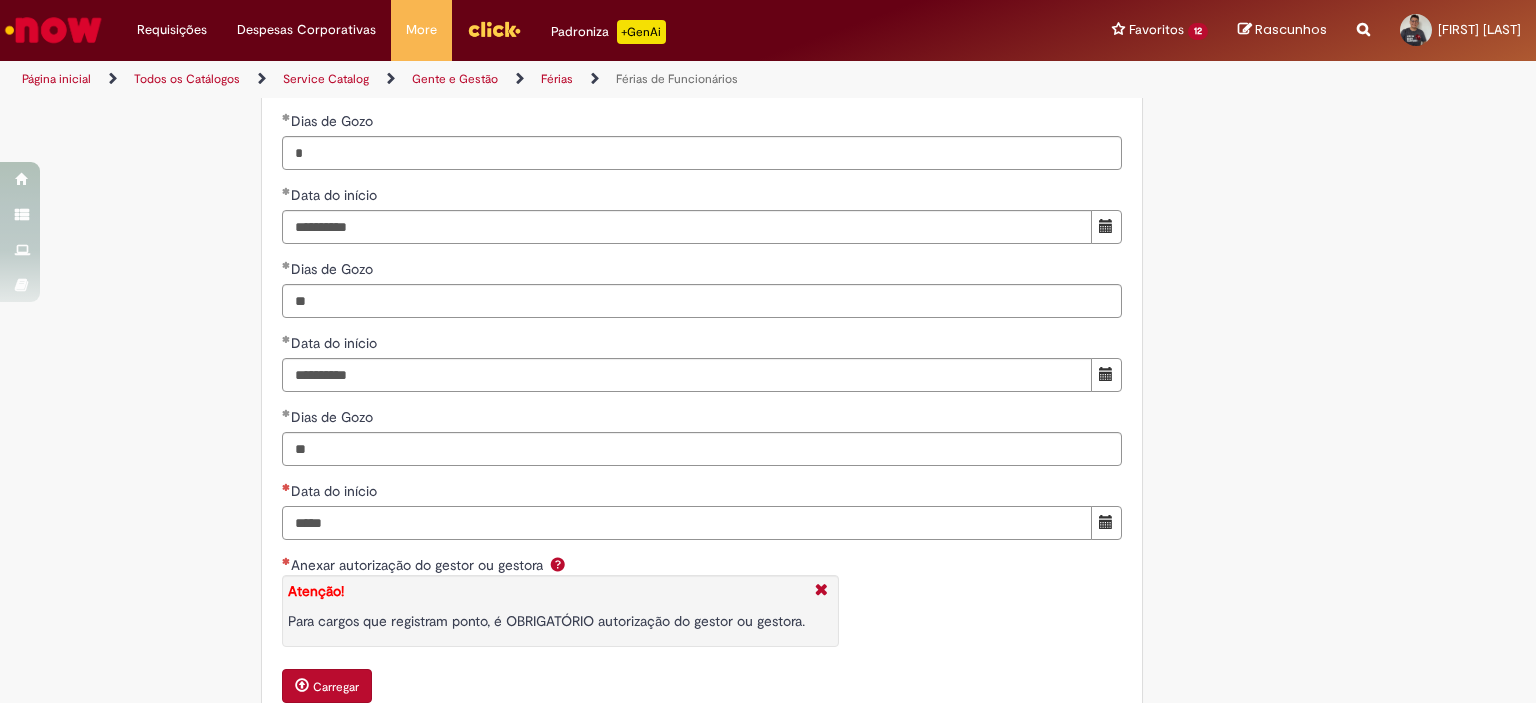 type on "**********" 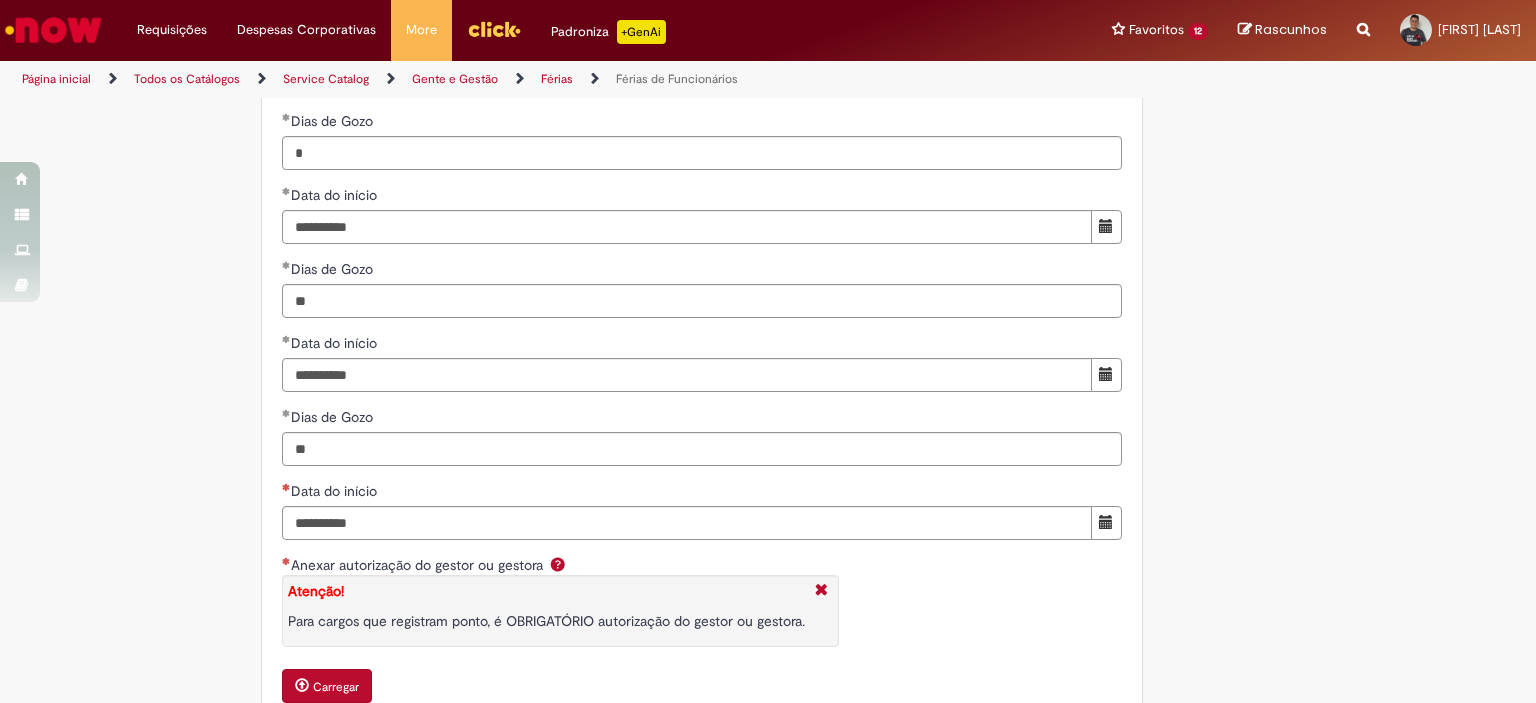 click on "Adicionar a Favoritos
Férias de Funcionários
Oferta destinada para esclarecimento de dúvidas e inclusões/exceções/cancelamentos de férias por exceções.
Utilize esta oferta:
Para ajustar, cancelar ou incluir férias com menos de 35 dias para o início;
Para fracionar suas férias em 03 períodos (se elegível);
Caso Click apresente alguma instabilidade no serviço de Férias que, mesmo após você abrir um  incidente  (e tiver evidência do número), não for corrigido por completo ou  em tempo de ajustar no próprio sistema;
> Para incluir, alterar ou cancelar Férias dentro do prazo de 35 dias de antecedência, é só acessar  Portal Click  > Você > Férias; > Para acessar a Diretriz de Férias, basta  clicar aqui
> Ficou com dúvidas sobre Férias via Termo? É só acessar a   FAQ – Fluxo de alteração de férias por exceção no Click  ou abrir chamado na oferta  ." at bounding box center [670, -530] 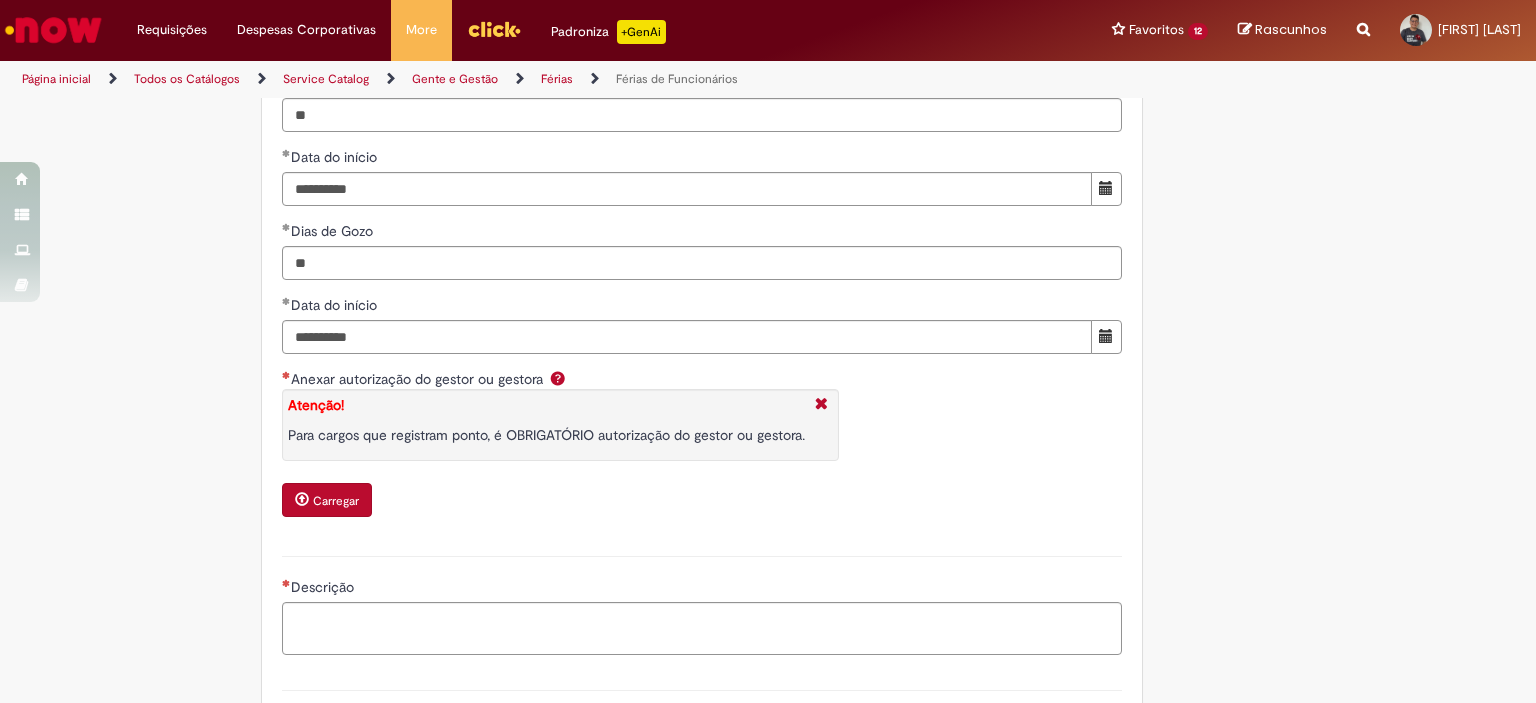 scroll, scrollTop: 2766, scrollLeft: 0, axis: vertical 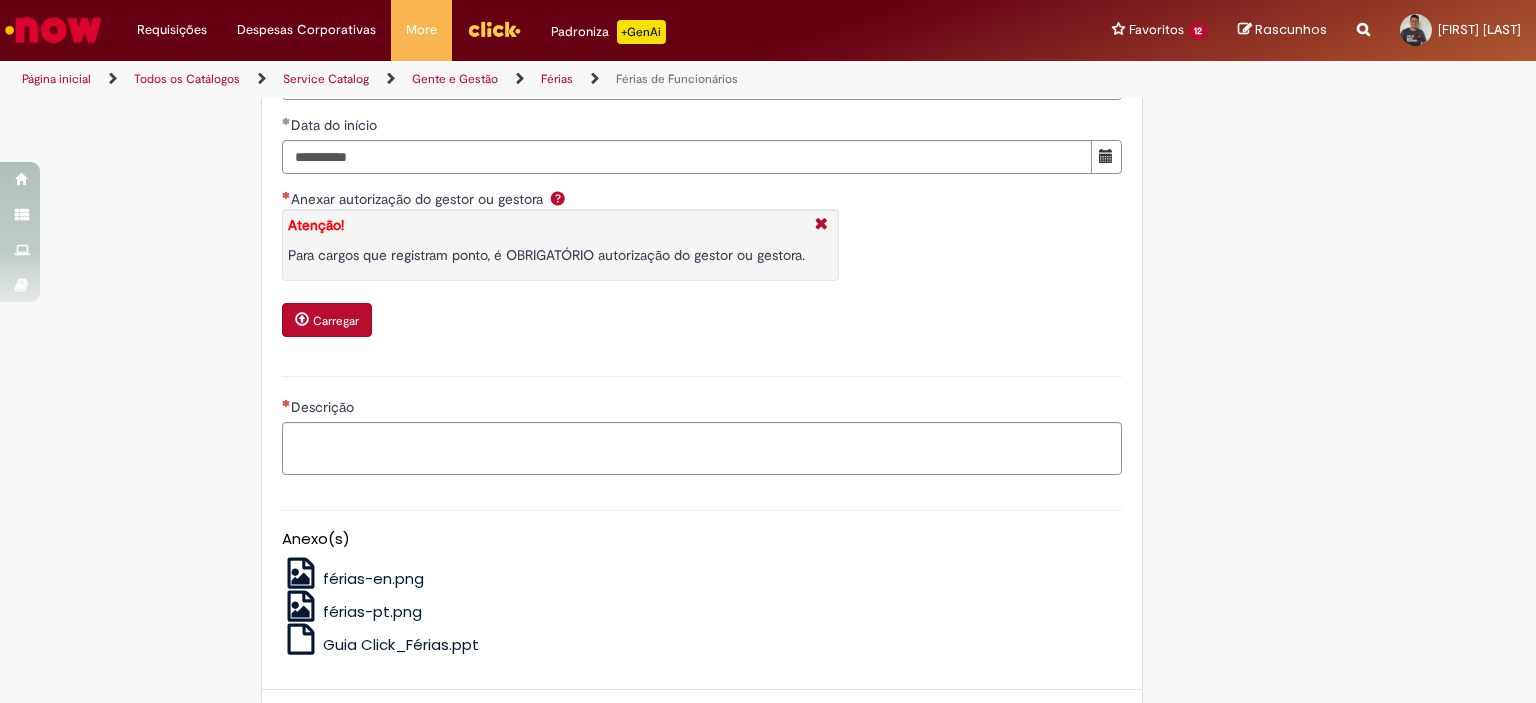 click on "Carregar" at bounding box center (327, 320) 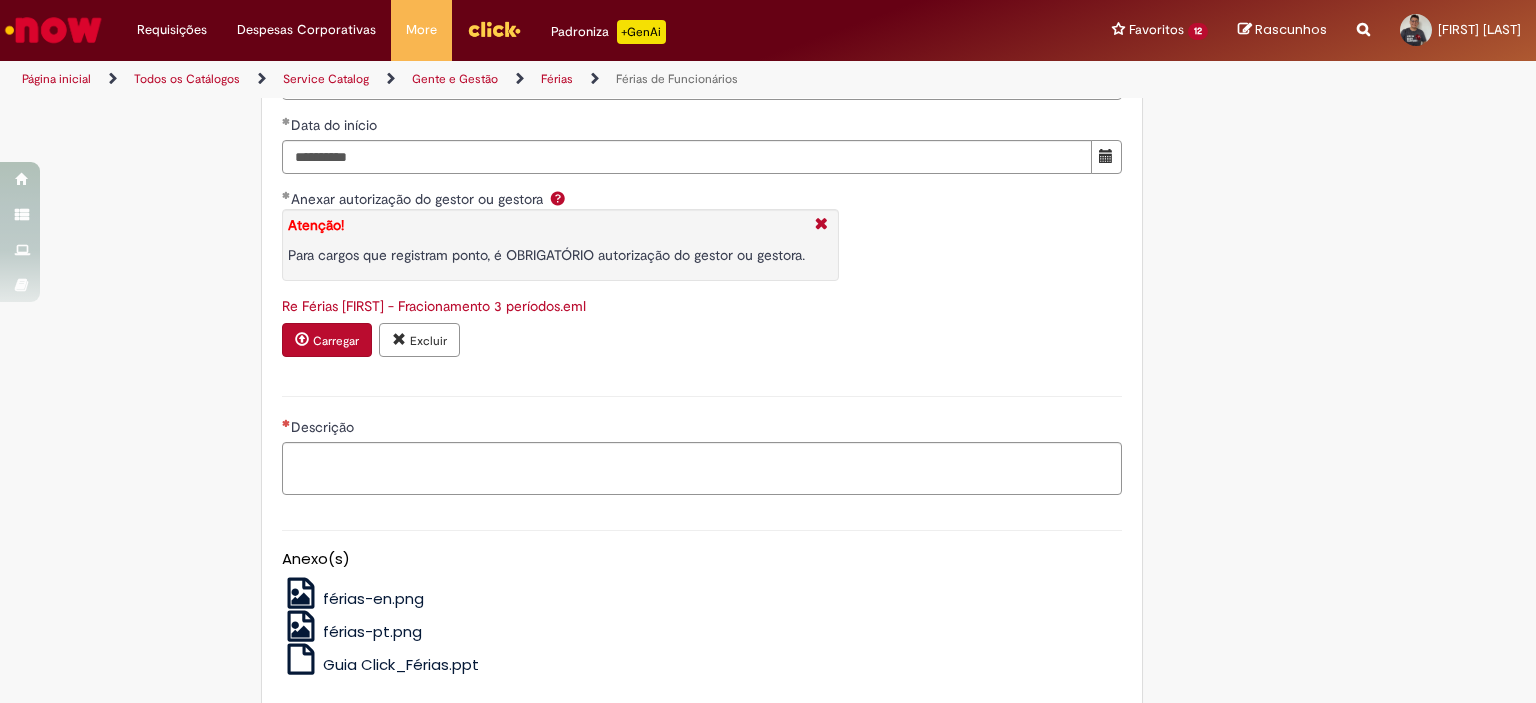 click on "Descrição" at bounding box center (702, 443) 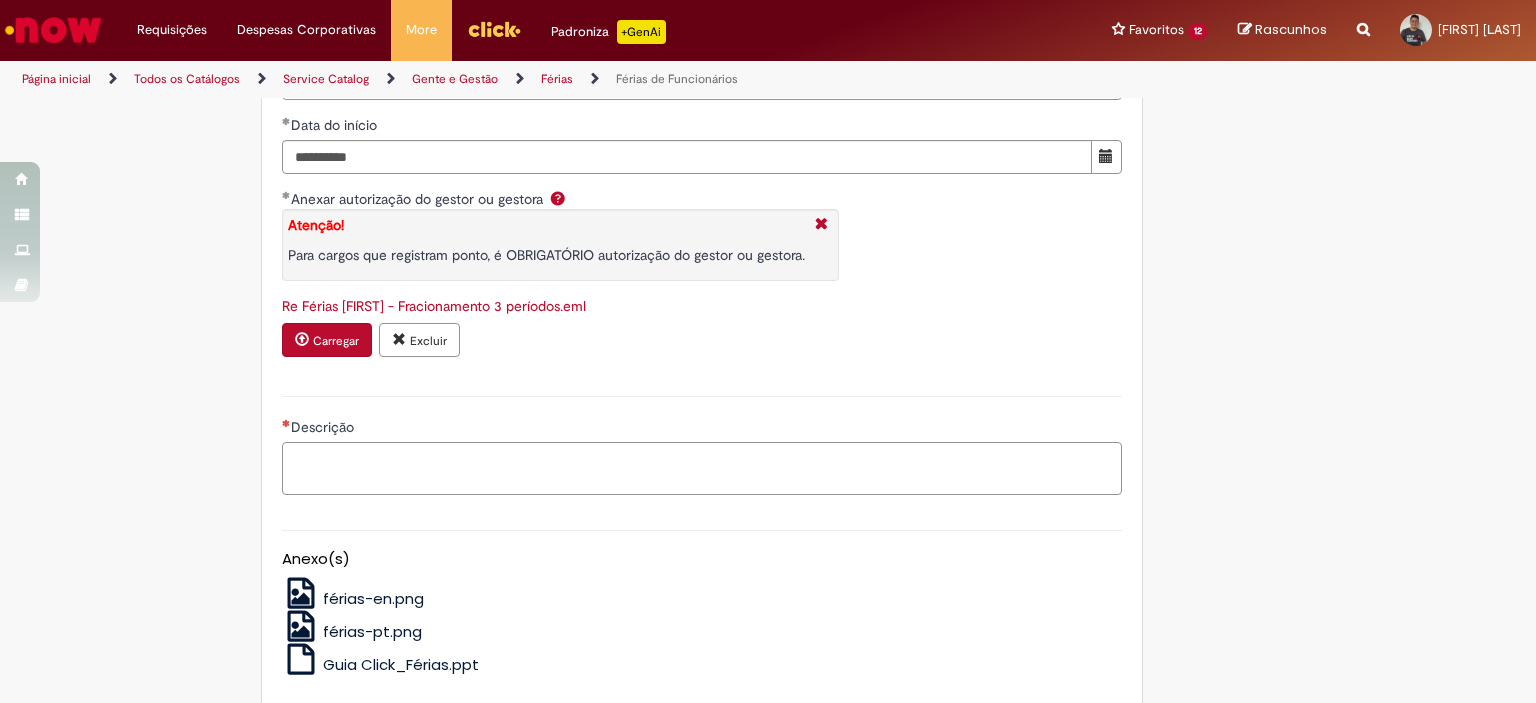 click on "Descrição" at bounding box center (702, 469) 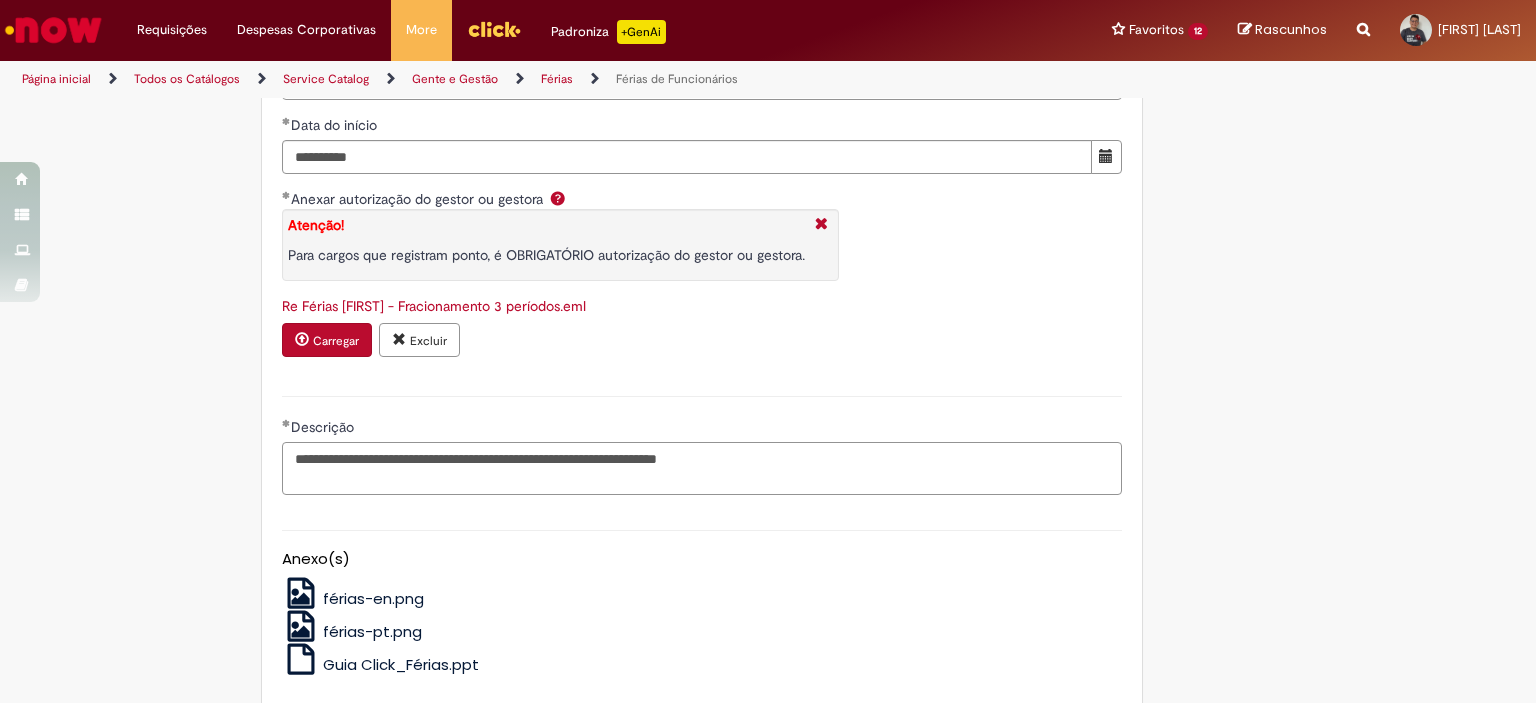 click on "**********" at bounding box center [702, 469] 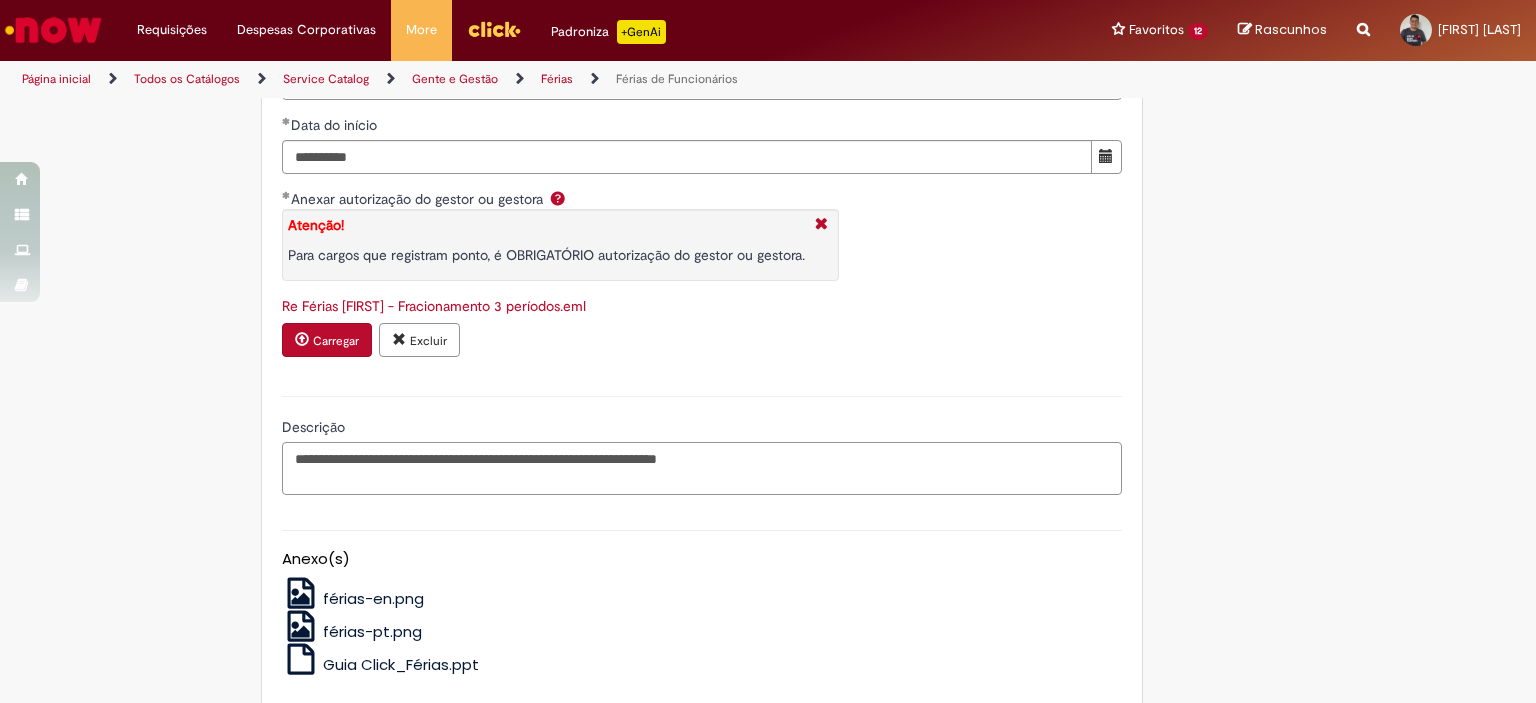 click on "**********" at bounding box center (702, 469) 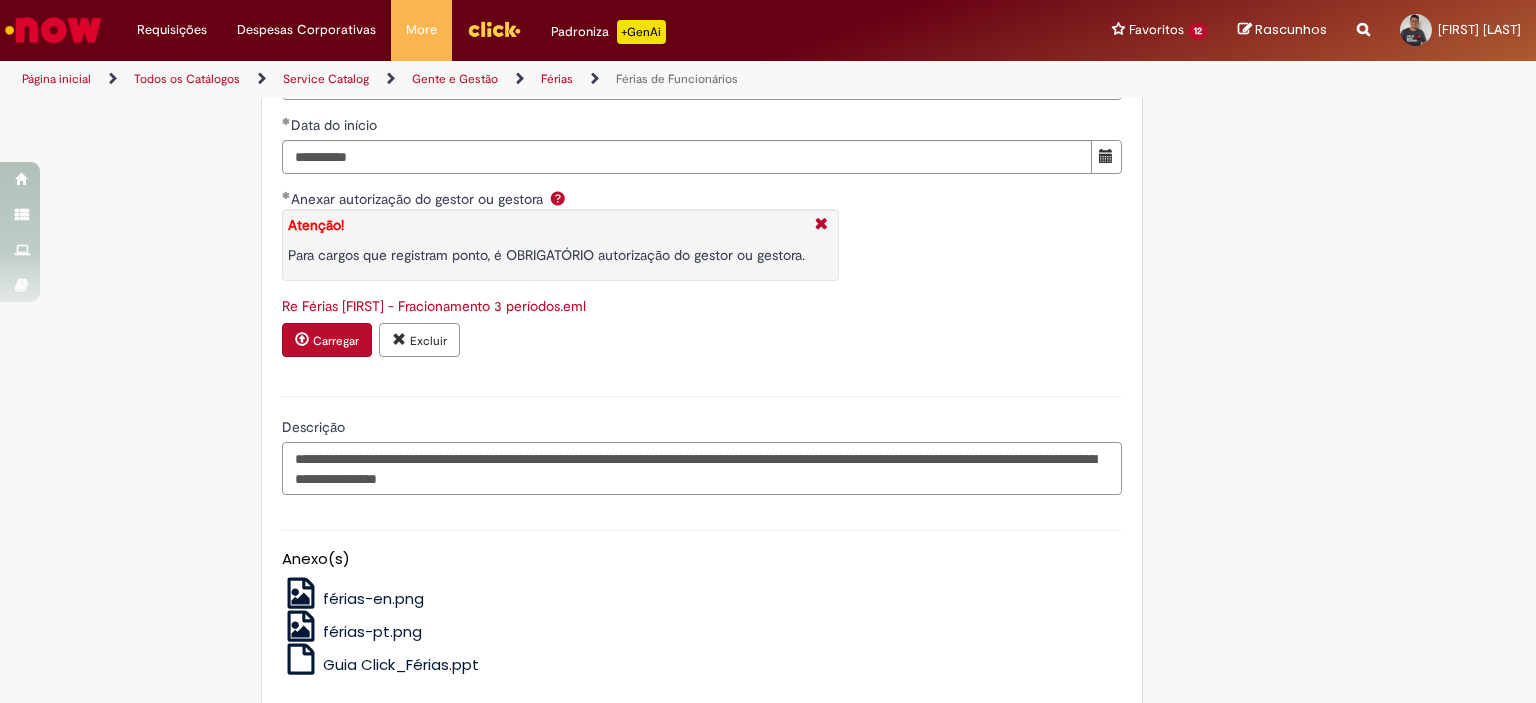 click on "**********" at bounding box center [702, 469] 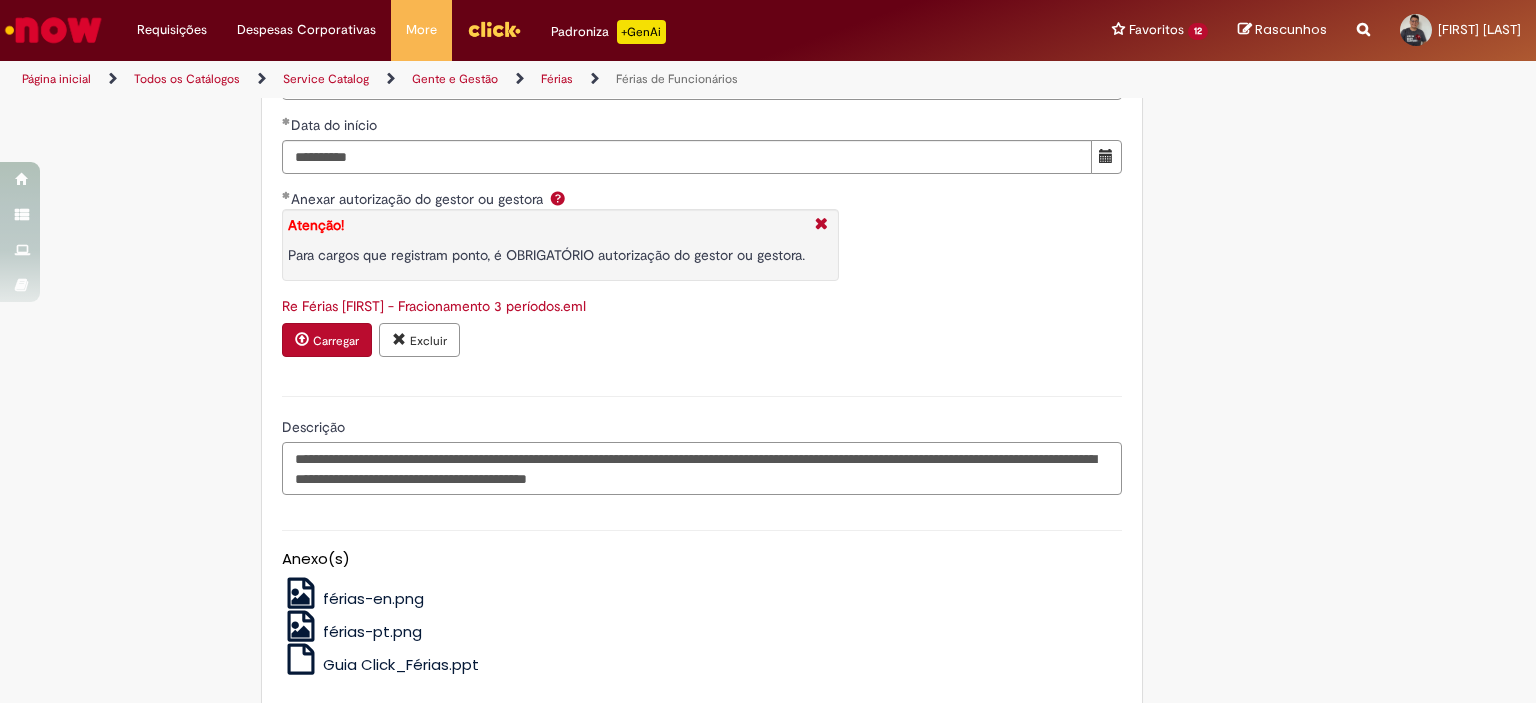 drag, startPoint x: 608, startPoint y: 508, endPoint x: 1099, endPoint y: 541, distance: 492.1077 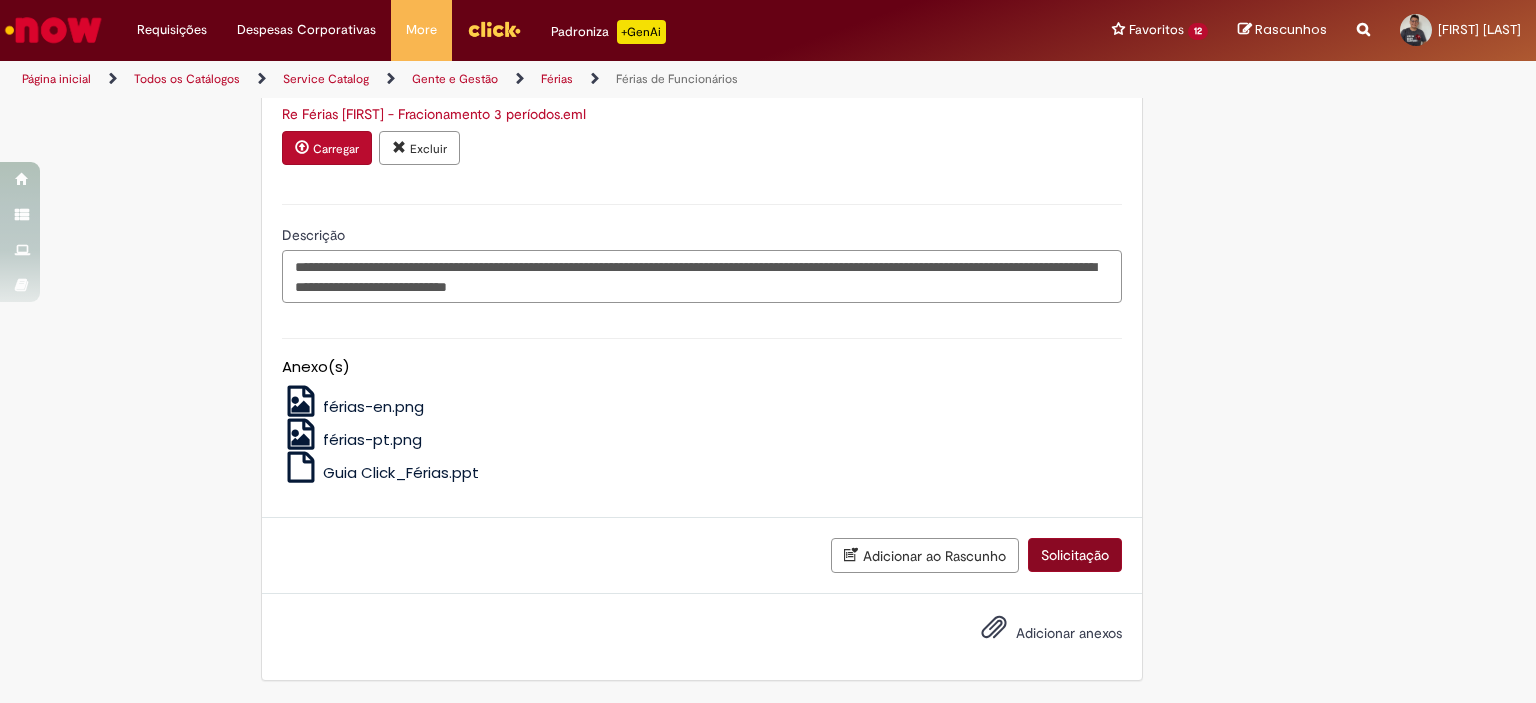 type on "**********" 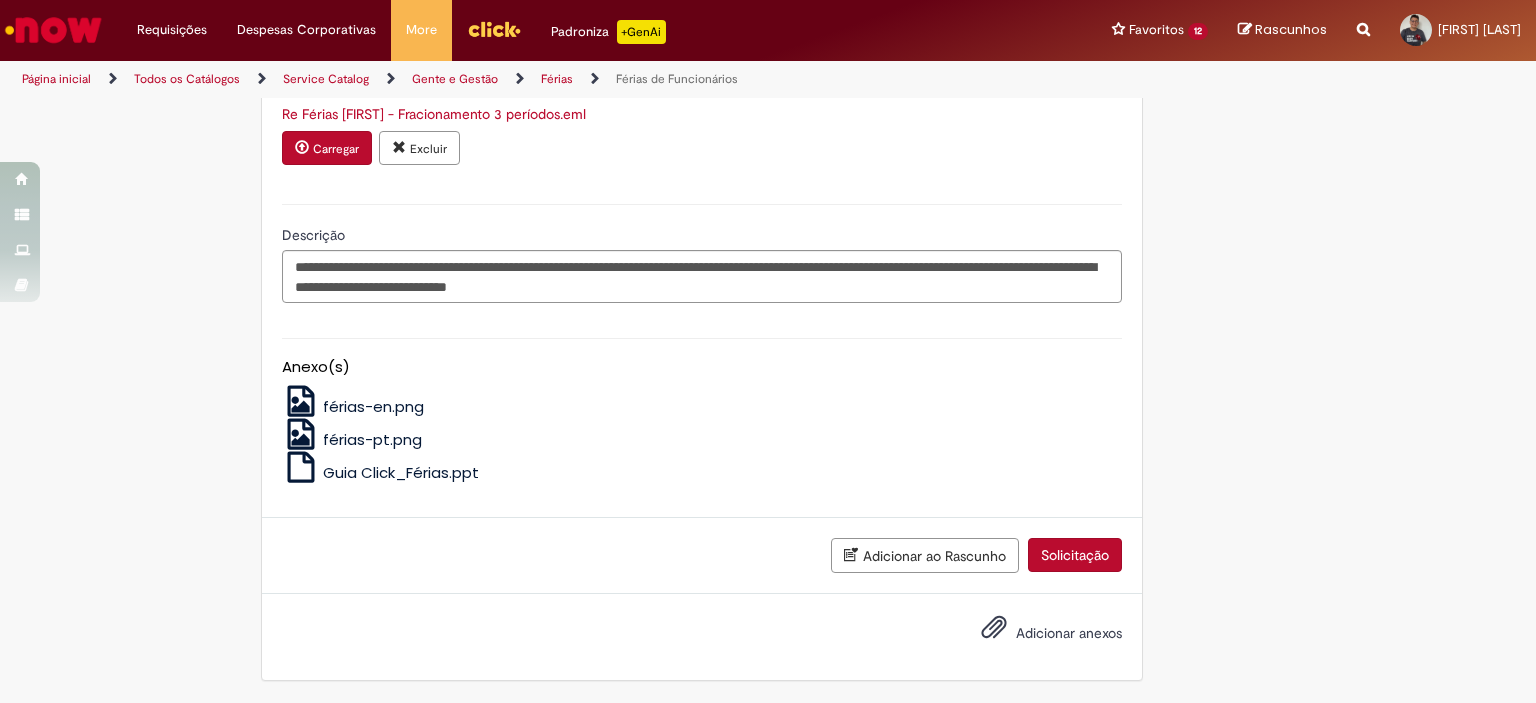 click on "Solicitação" at bounding box center (1075, 555) 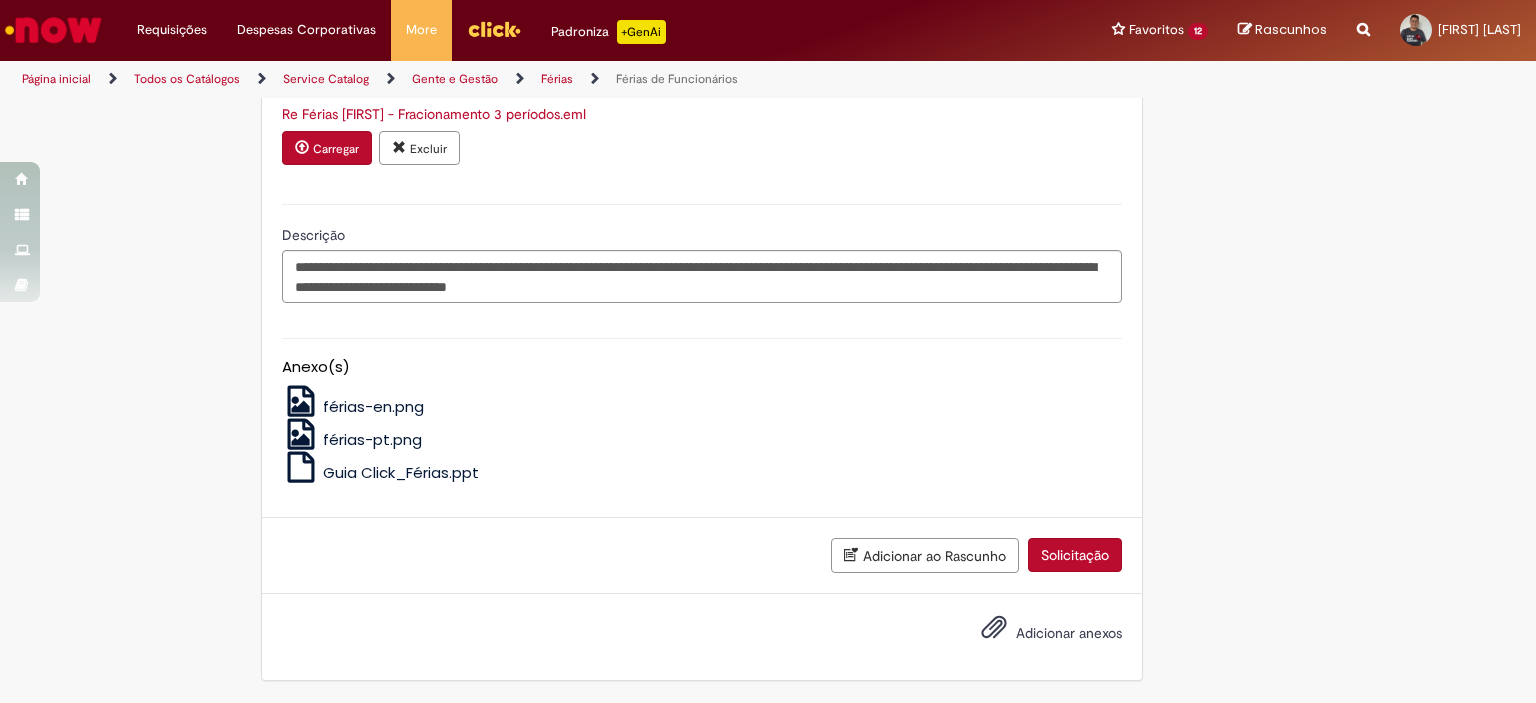 scroll, scrollTop: 2941, scrollLeft: 0, axis: vertical 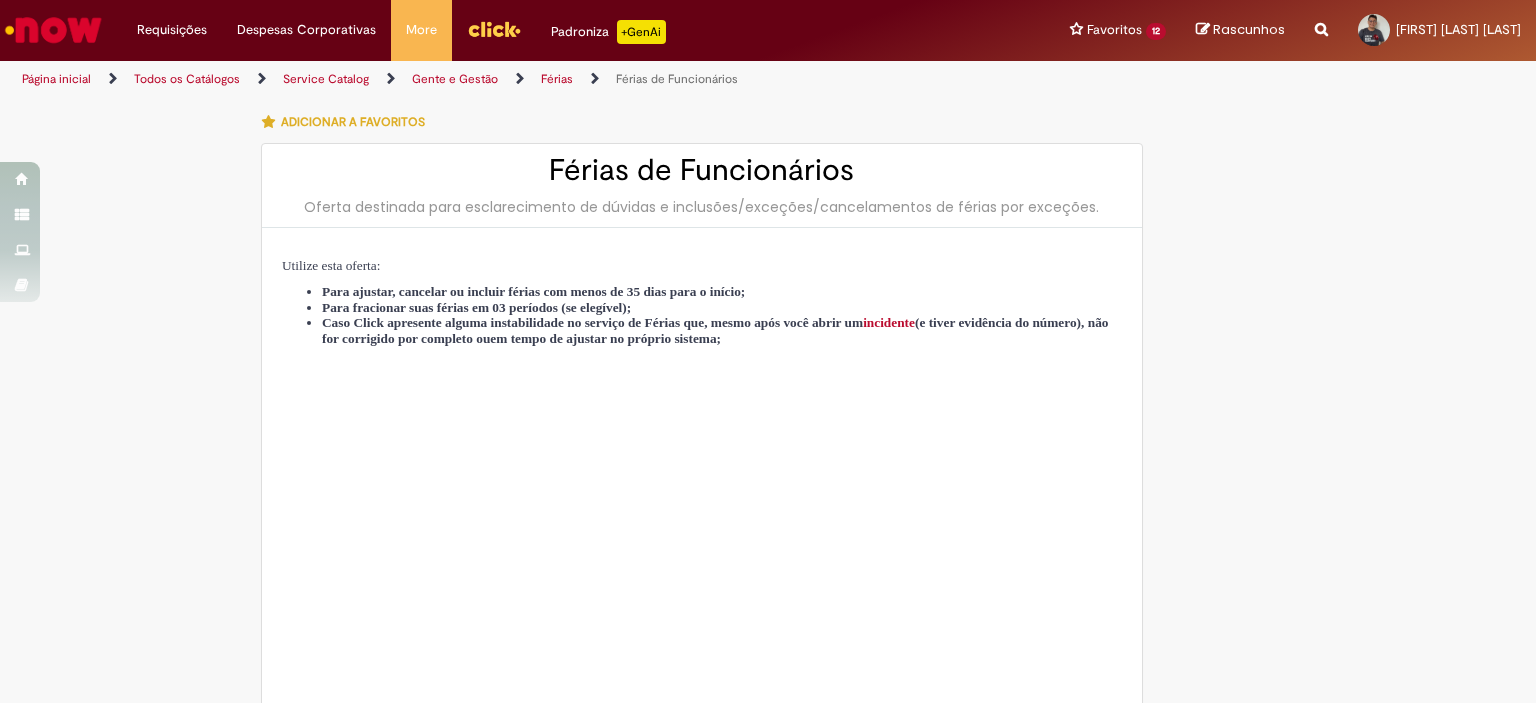 type on "**********" 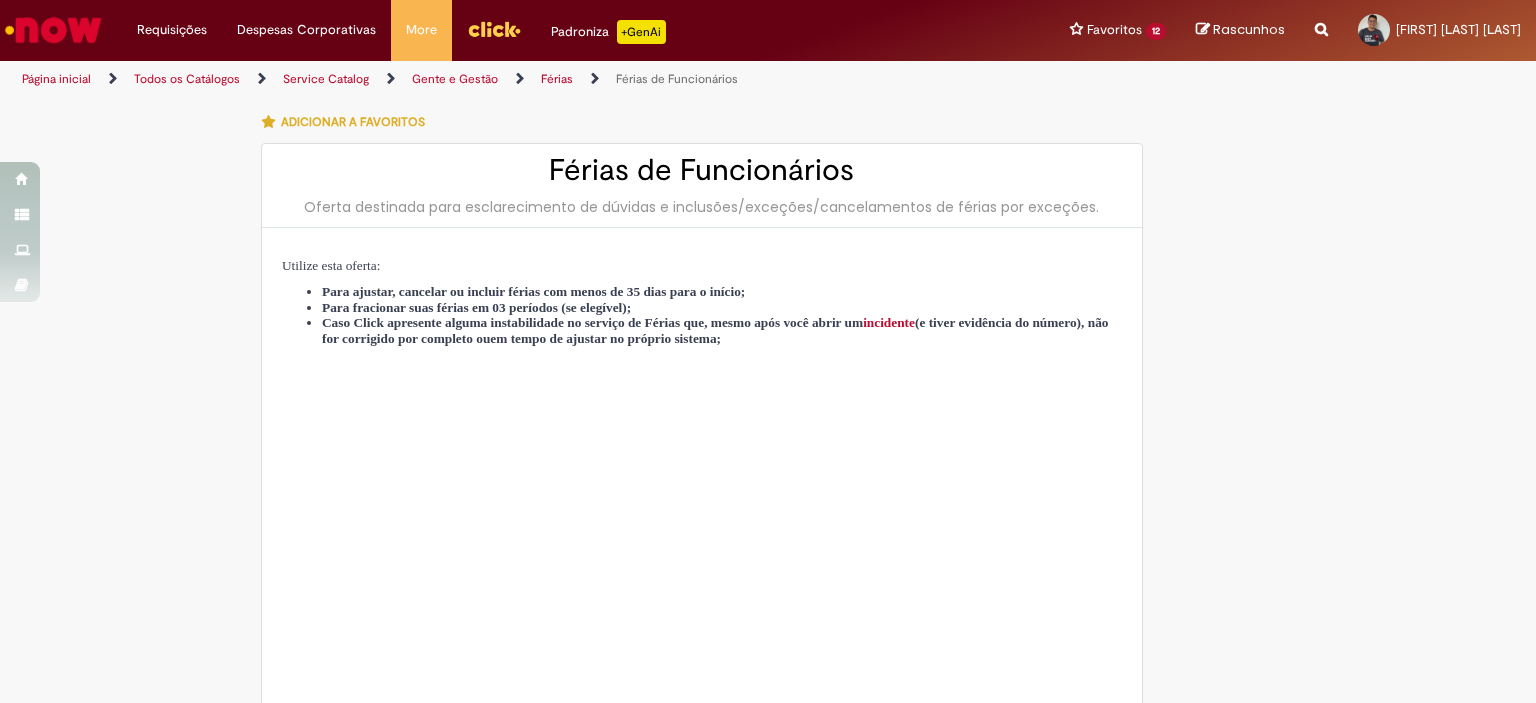 scroll, scrollTop: 0, scrollLeft: 0, axis: both 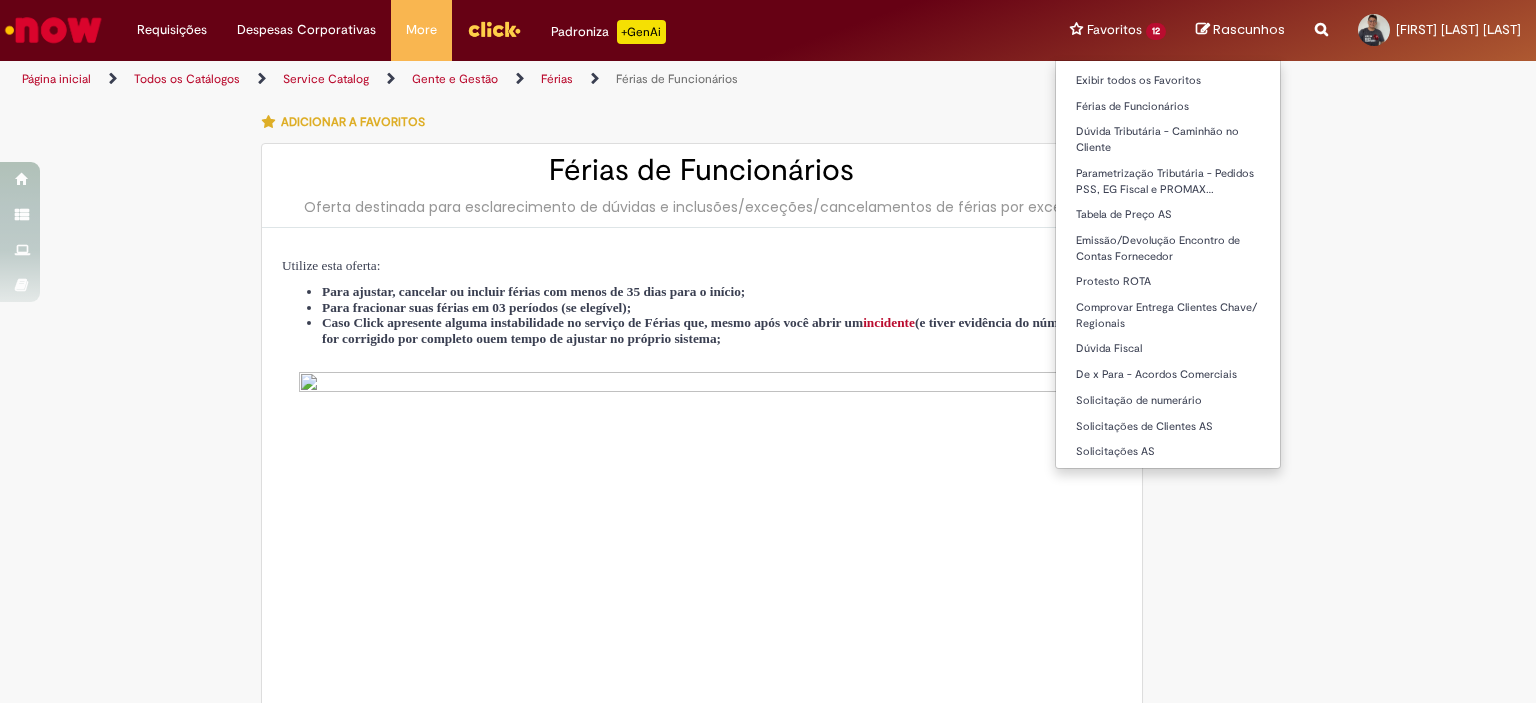 click on "Favoritos   12
Exibir todos os Favoritos
Férias de Funcionários
Dúvida Tributária - Caminhão no Cliente
Parametrização Tributária - Pedidos PSS, EG Fiscal e PROMAX…
Tabela de Preço AS
Emissão/Devolução Encontro de Contas Fornecedor
Protesto ROTA
Comprovar Entrega Clientes Chave/ Regionais
Dúvida Fiscal
De x Para - Acordos Comerciais
Solicitação de numerário
Solicitações de Clientes AS
Solicitações AS" at bounding box center [1118, 30] 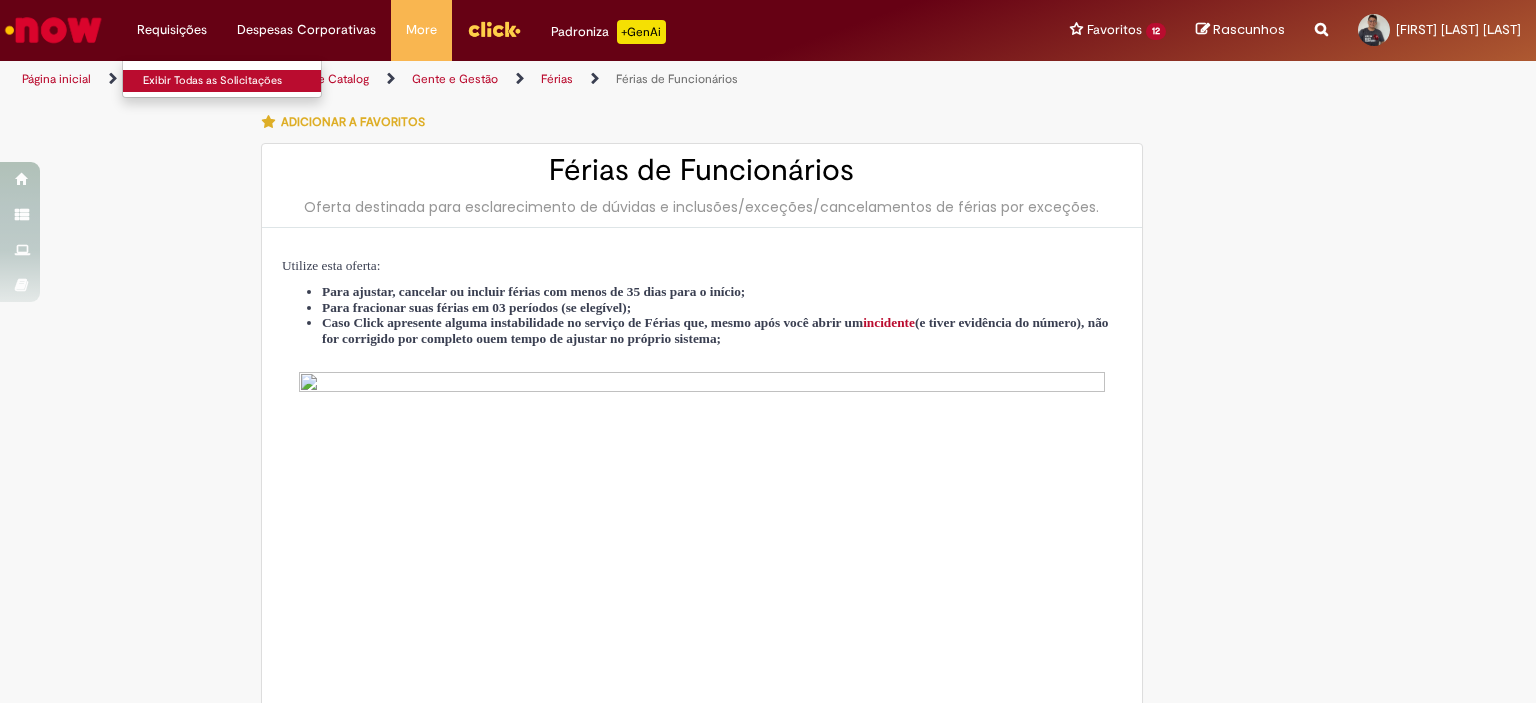 click on "Exibir Todas as Solicitações" at bounding box center (233, 81) 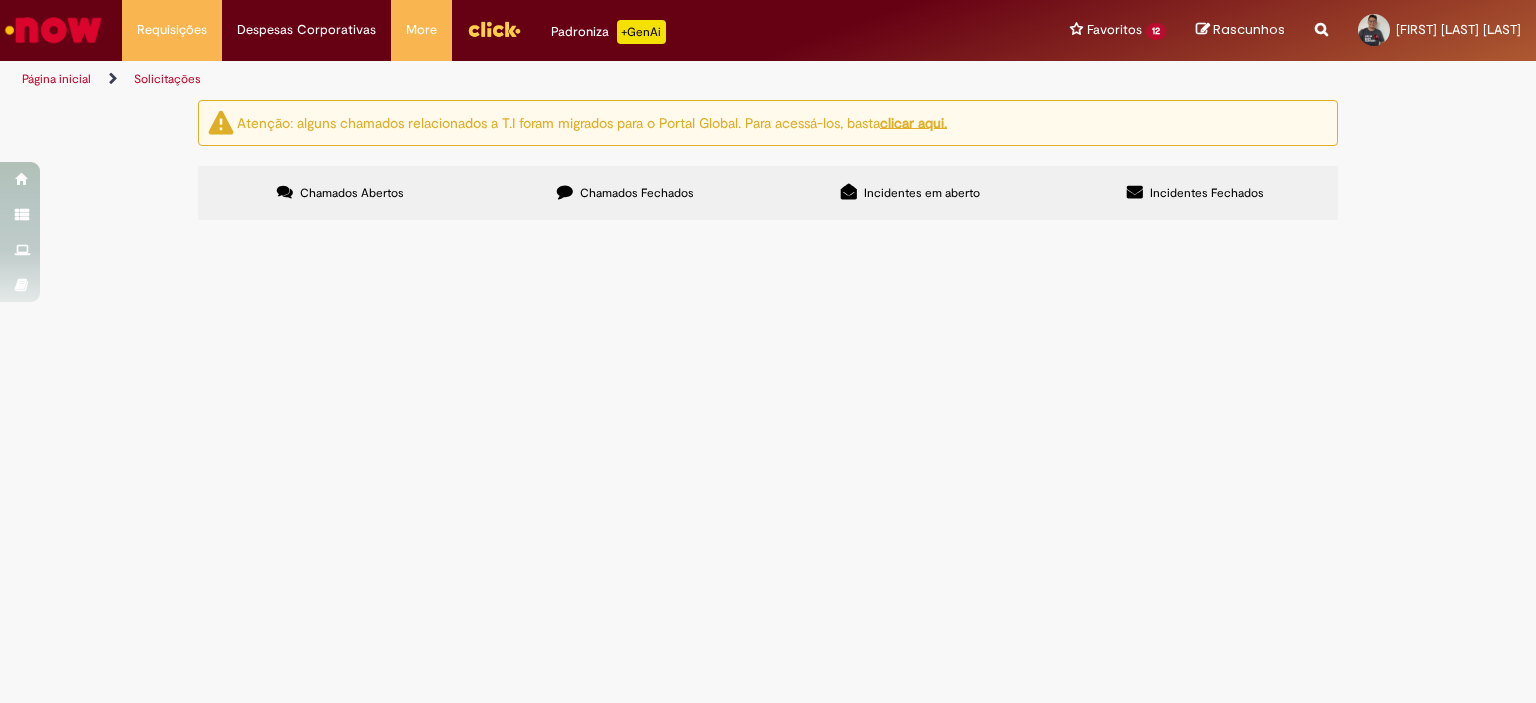 click on "Chamados Fechados" at bounding box center (625, 193) 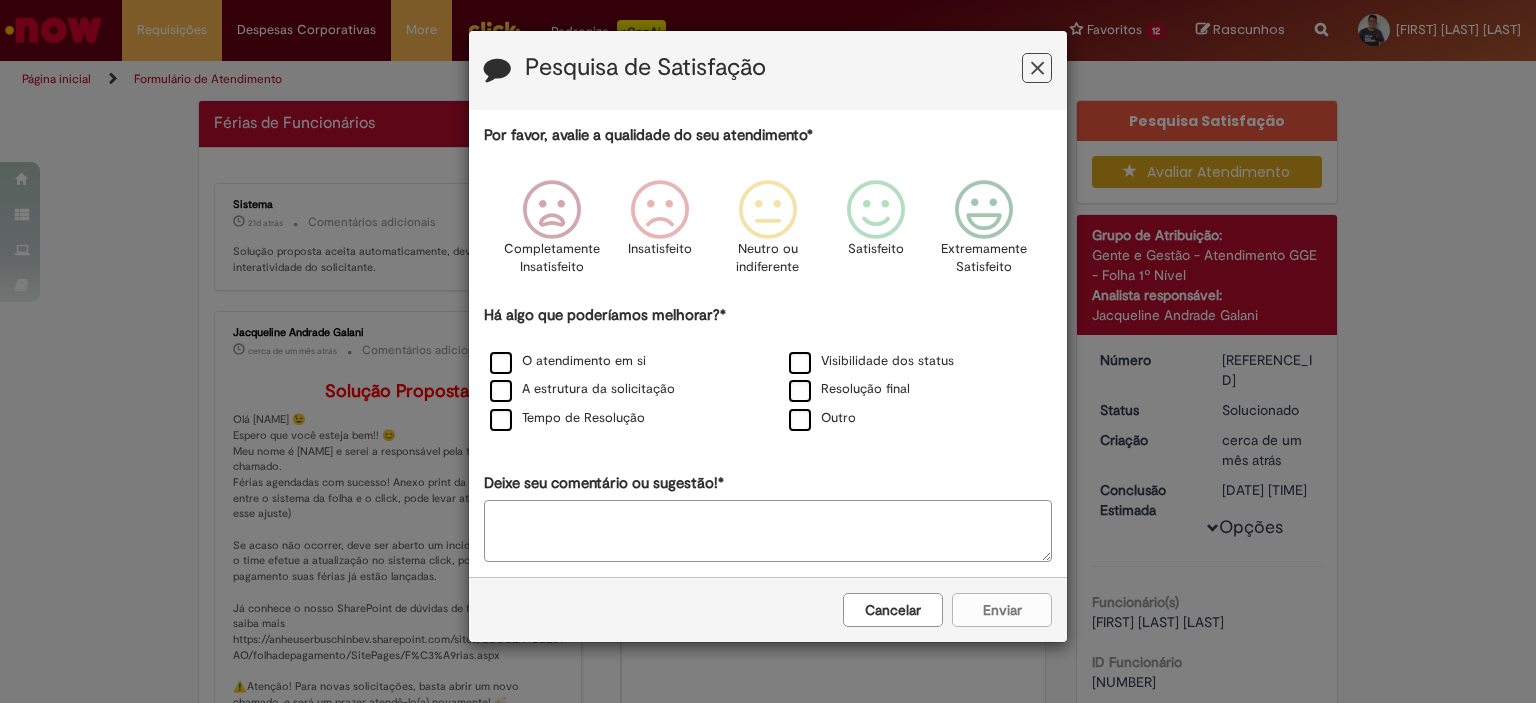 click at bounding box center (1037, 68) 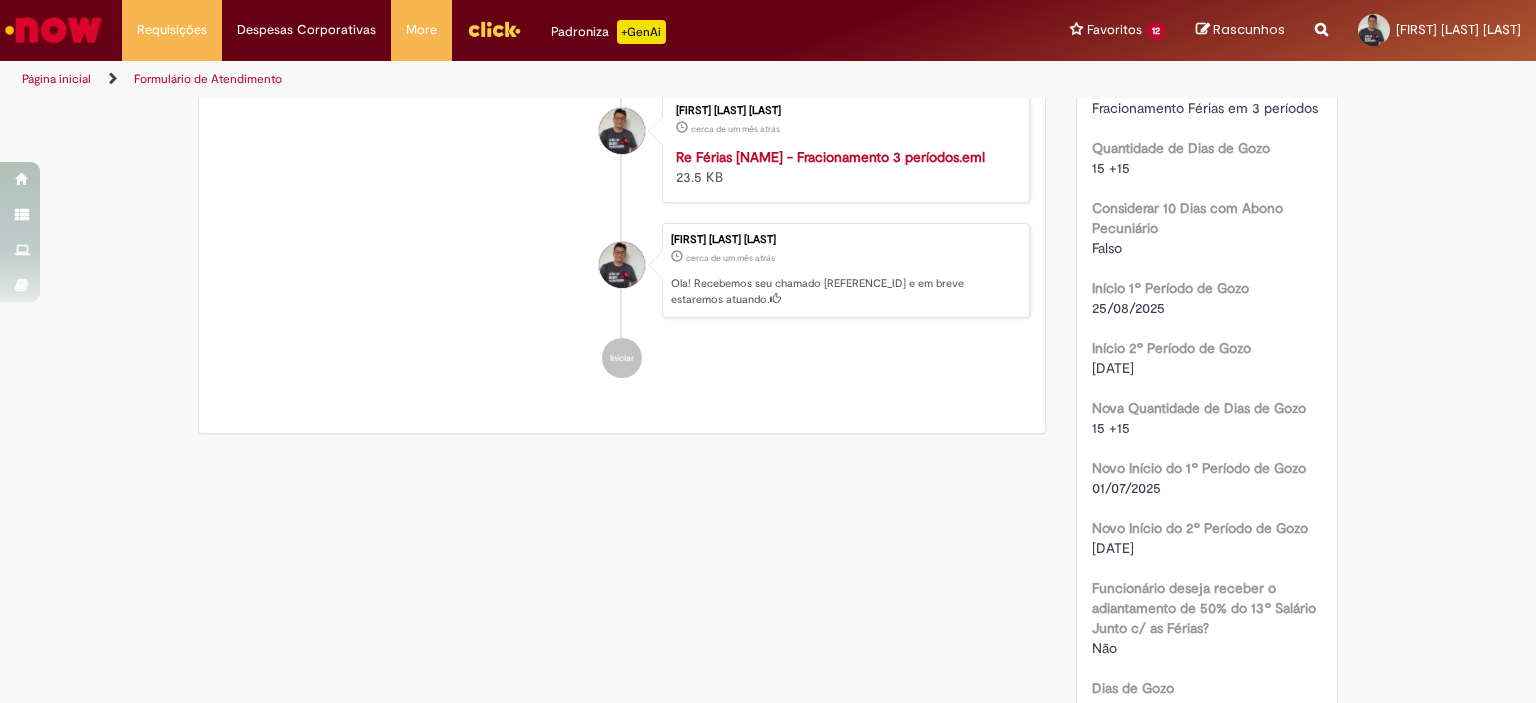 scroll, scrollTop: 966, scrollLeft: 0, axis: vertical 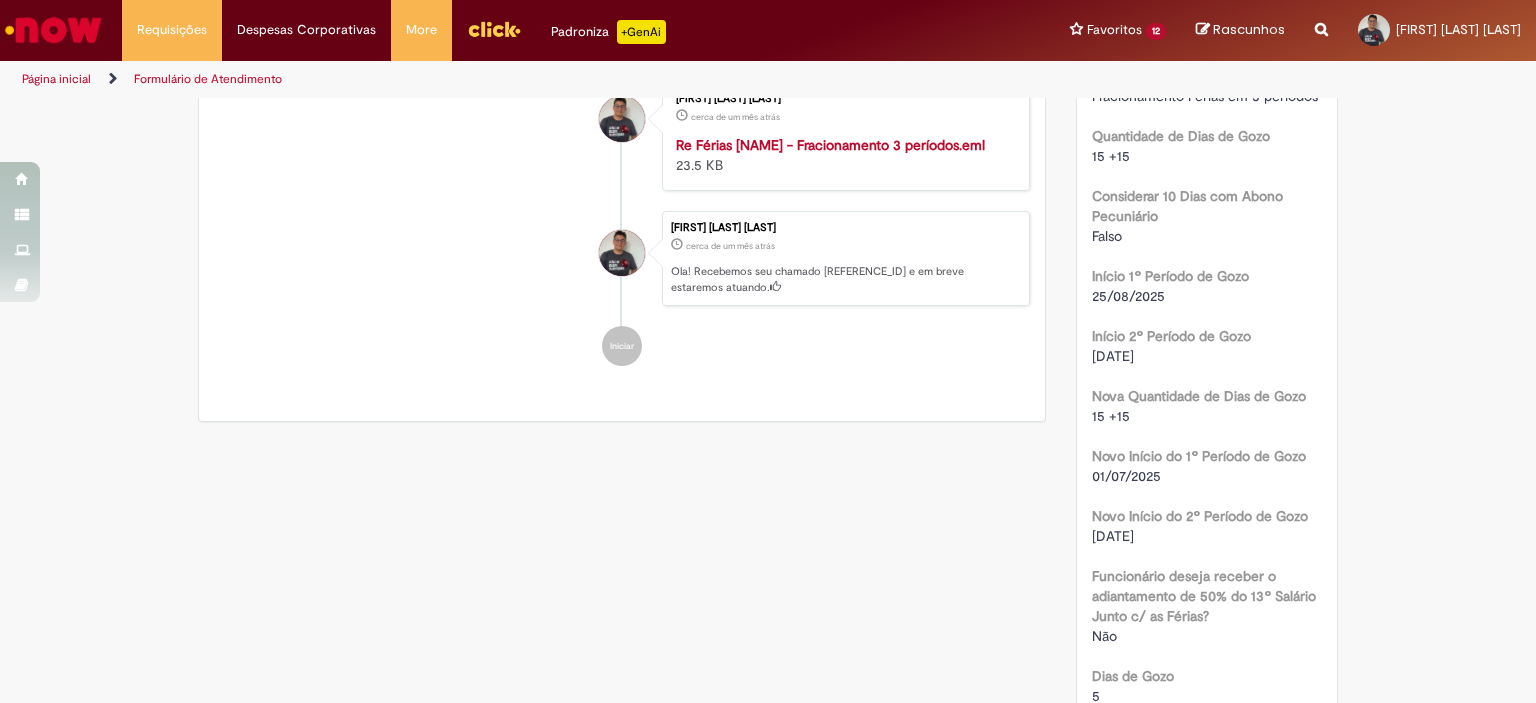 click on "Verificar Código de Barras
Aguardando Aprovação
Aguardando atendimento
Em andamento
Validação
Concluído
Férias de Funcionários
Enviar
S
Sistema
21d atrás 21 dias atrás     Comentários adicionais
Solução proposta aceita automaticamente, devido a falta de interatividade do solicitante." at bounding box center [768, 299] 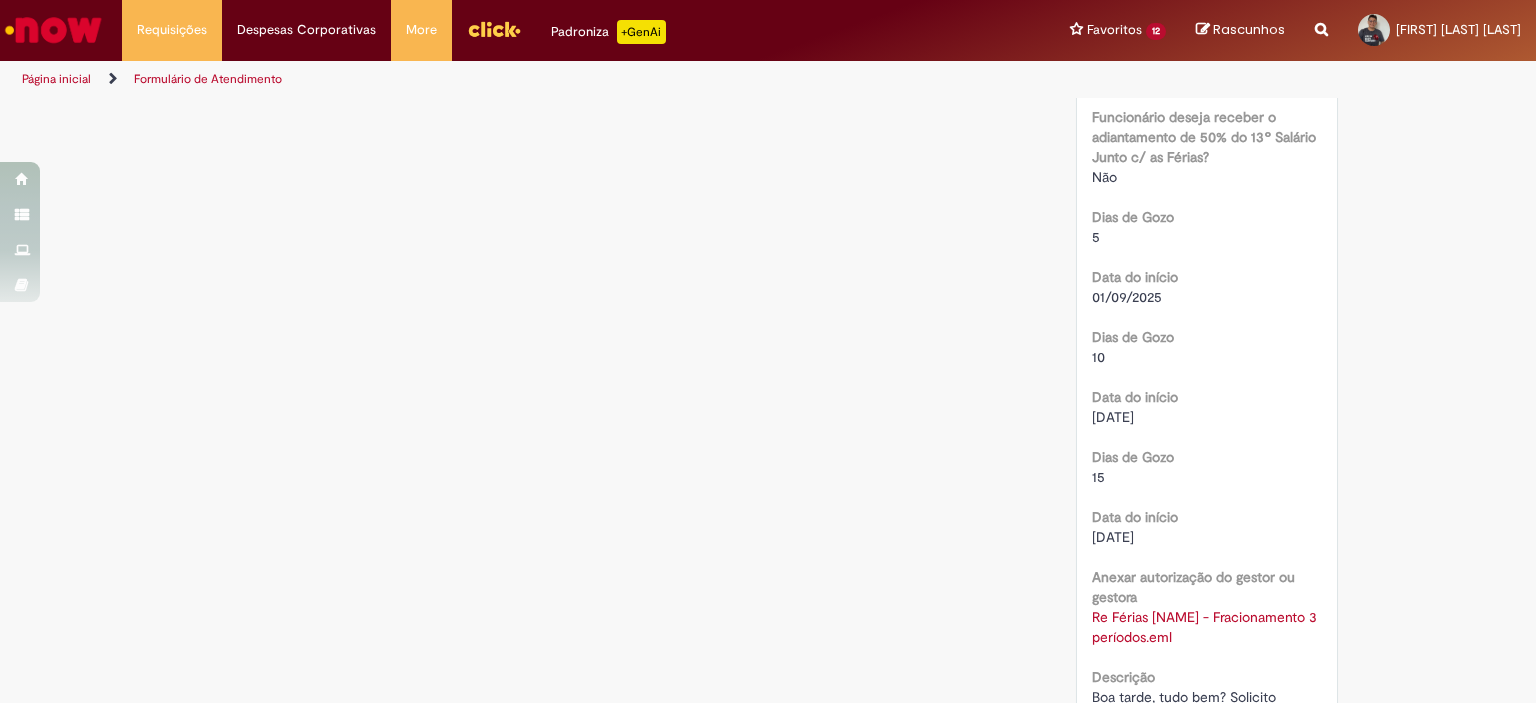 scroll, scrollTop: 1432, scrollLeft: 0, axis: vertical 